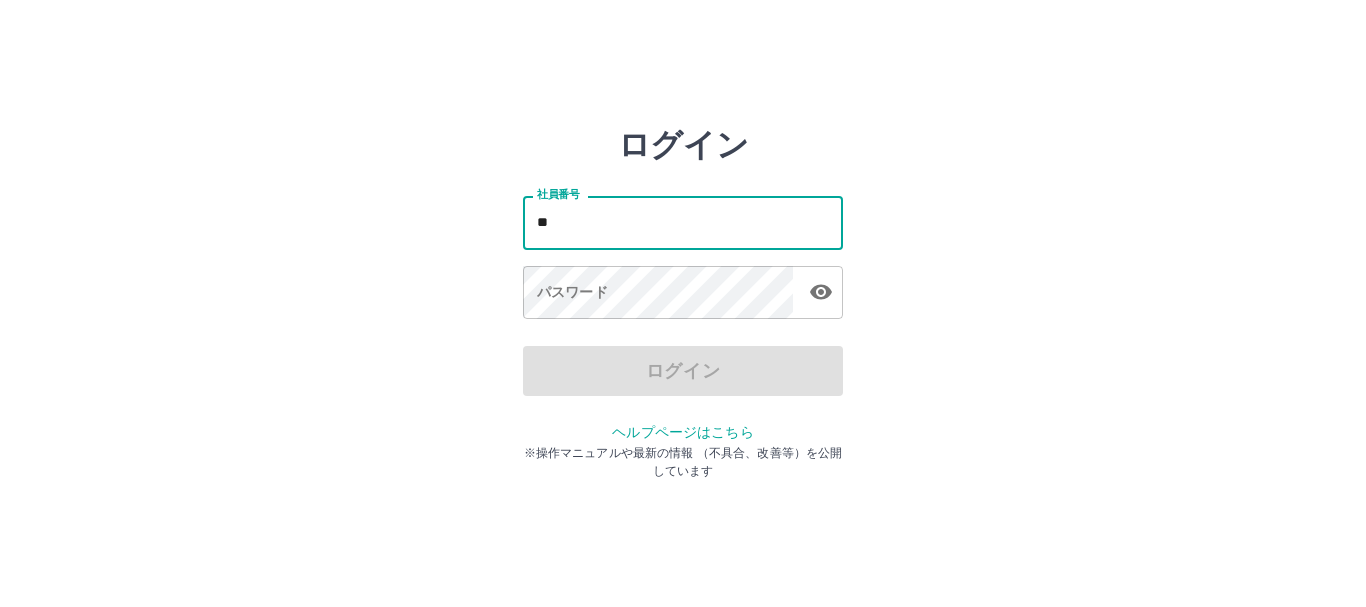 scroll, scrollTop: 0, scrollLeft: 0, axis: both 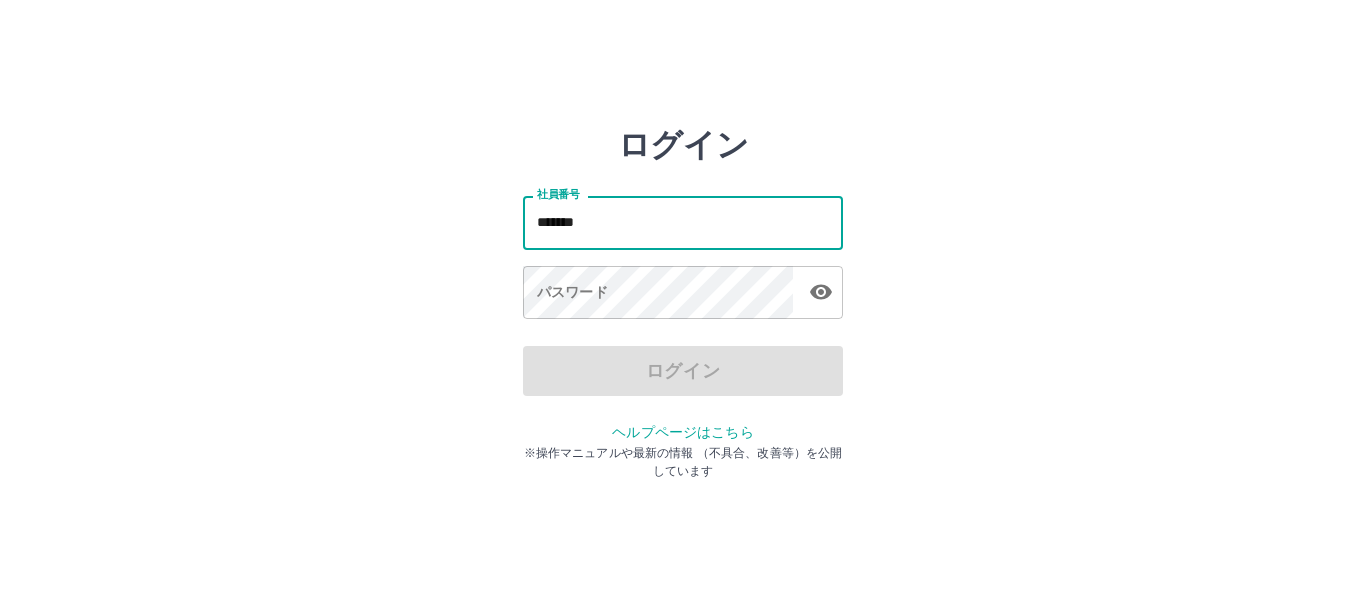type on "*******" 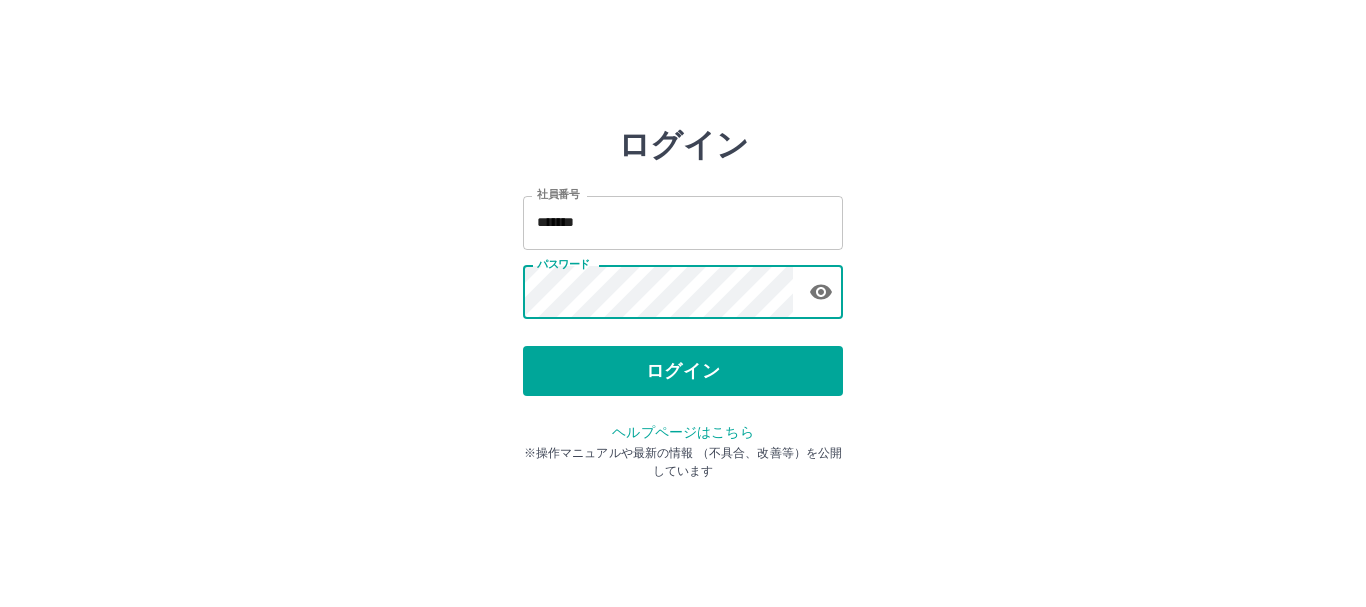 type 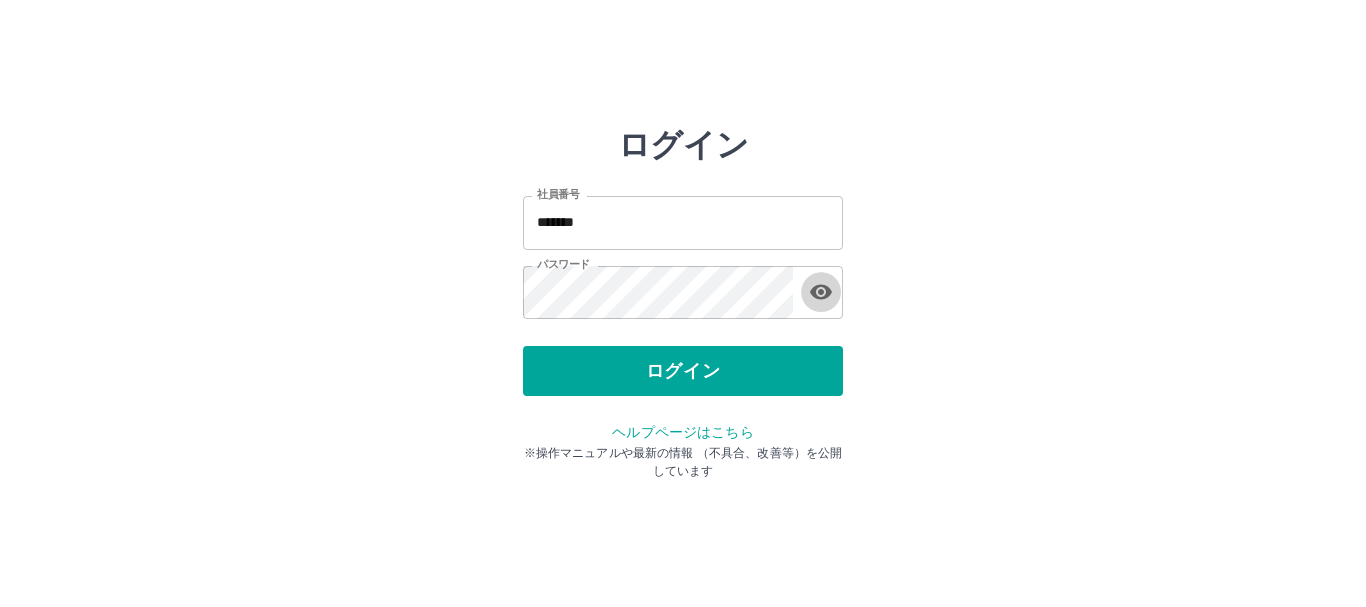 type 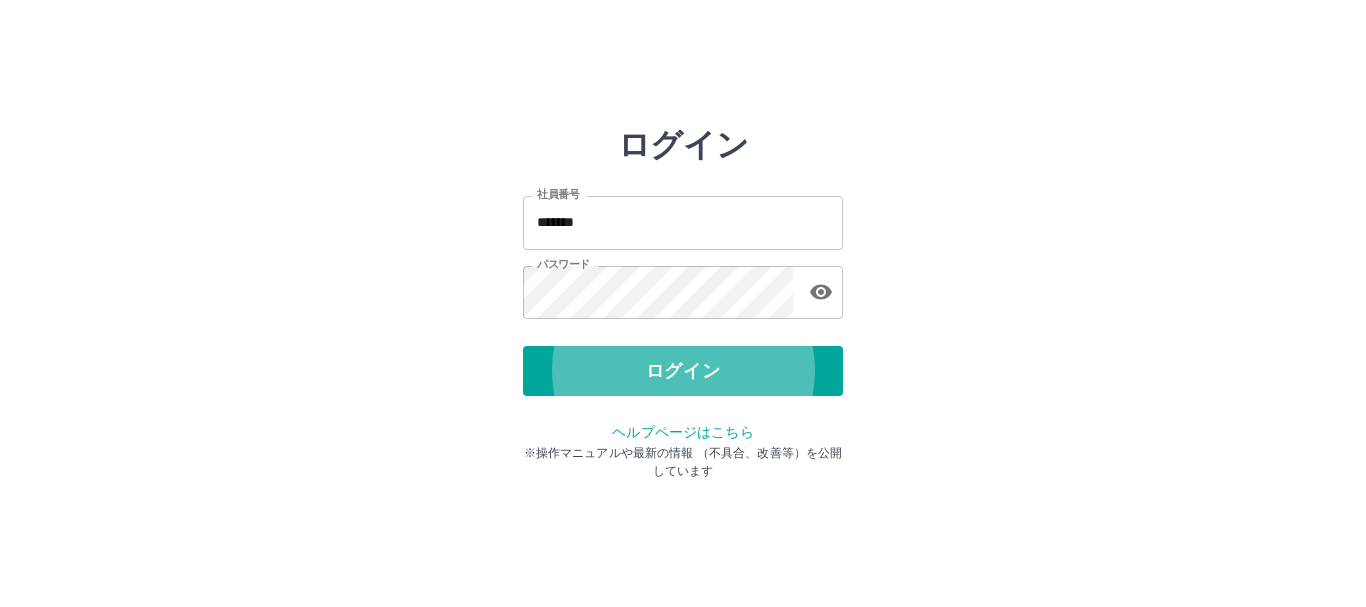 click on "ログイン" at bounding box center (683, 371) 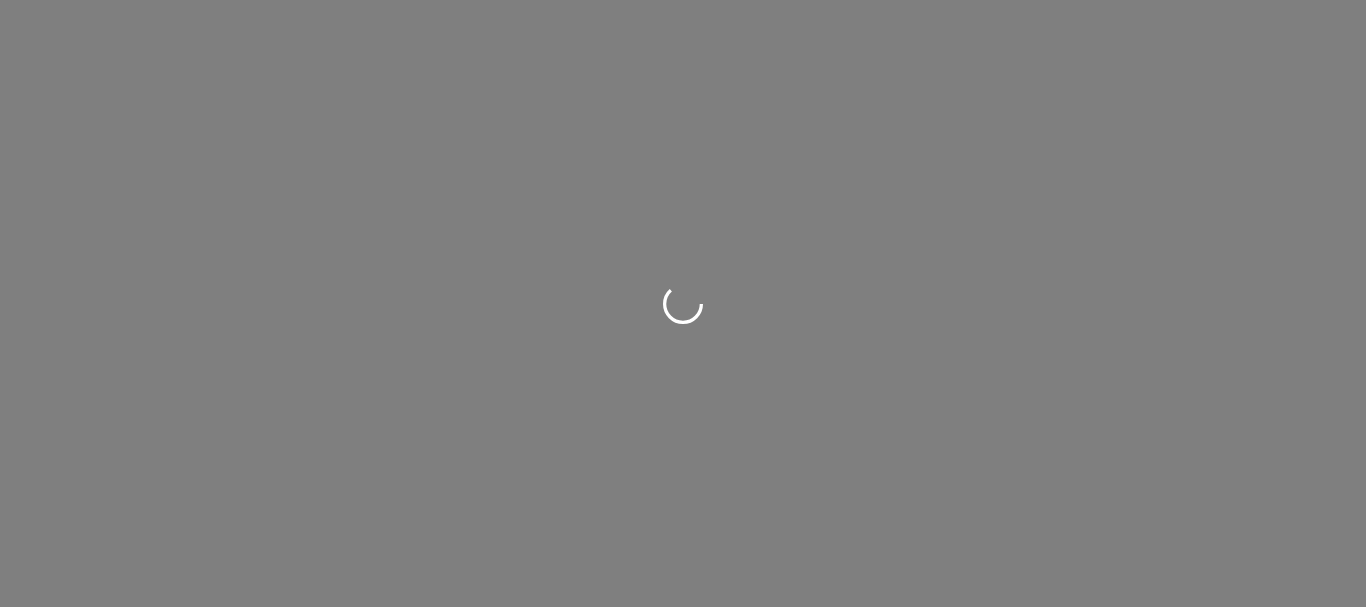 scroll, scrollTop: 0, scrollLeft: 0, axis: both 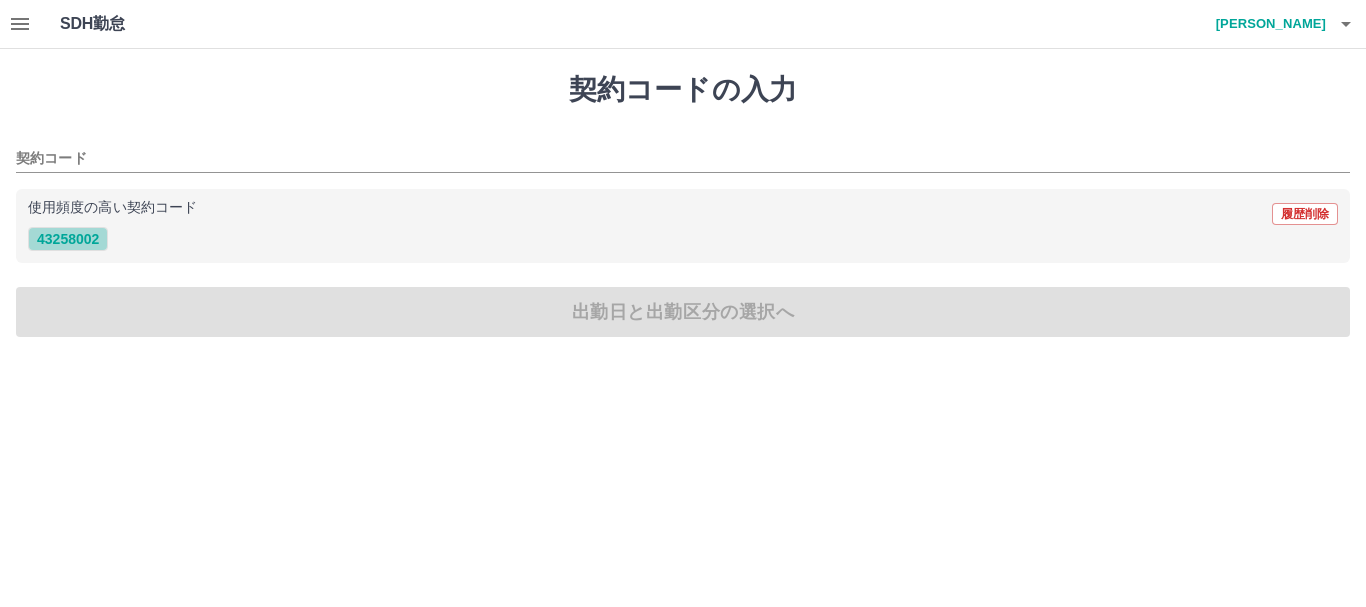 click on "43258002" at bounding box center (68, 239) 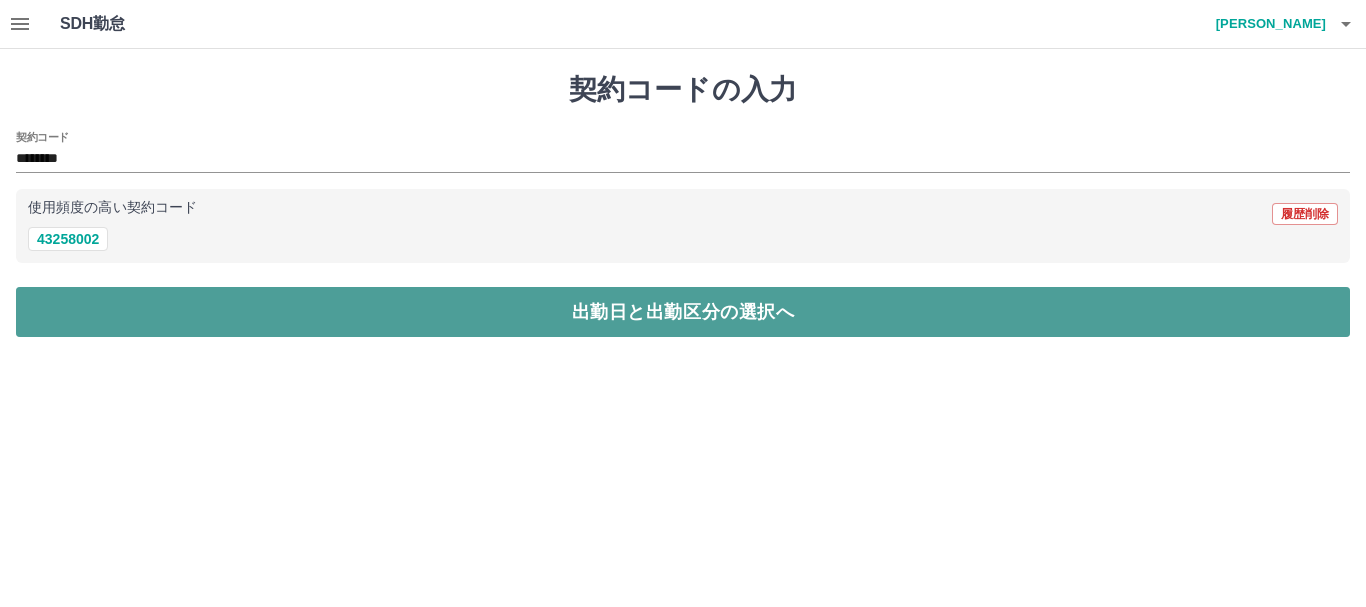 click on "出勤日と出勤区分の選択へ" at bounding box center [683, 312] 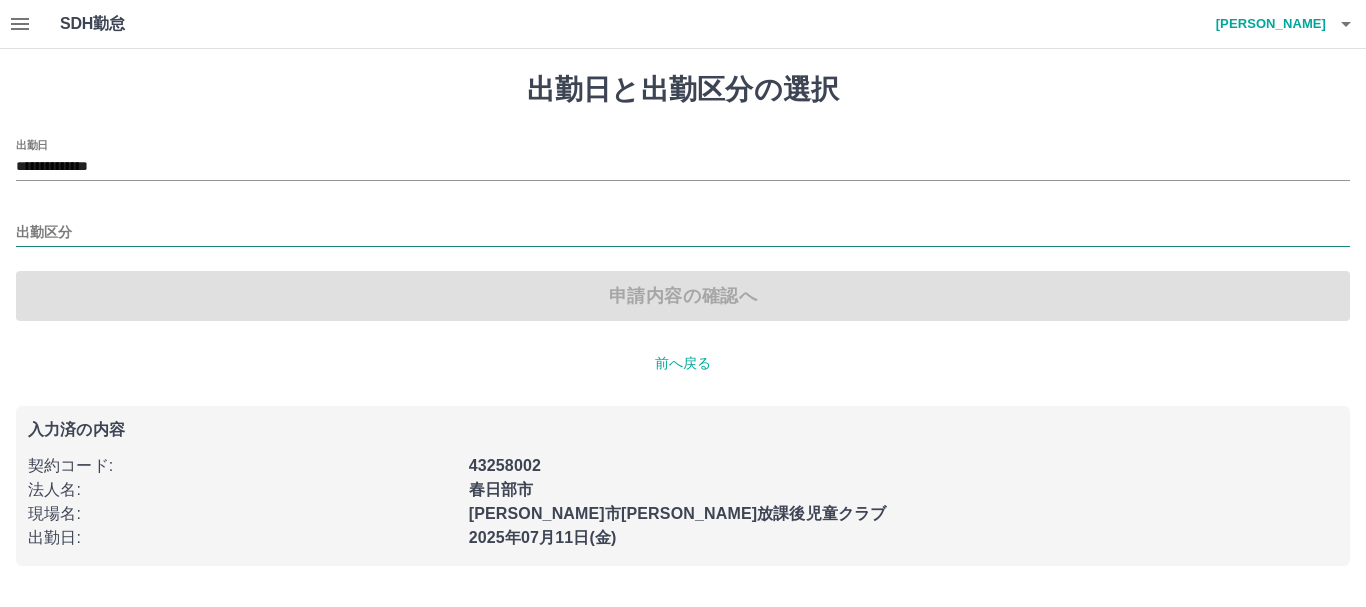 click on "出勤区分" at bounding box center [683, 233] 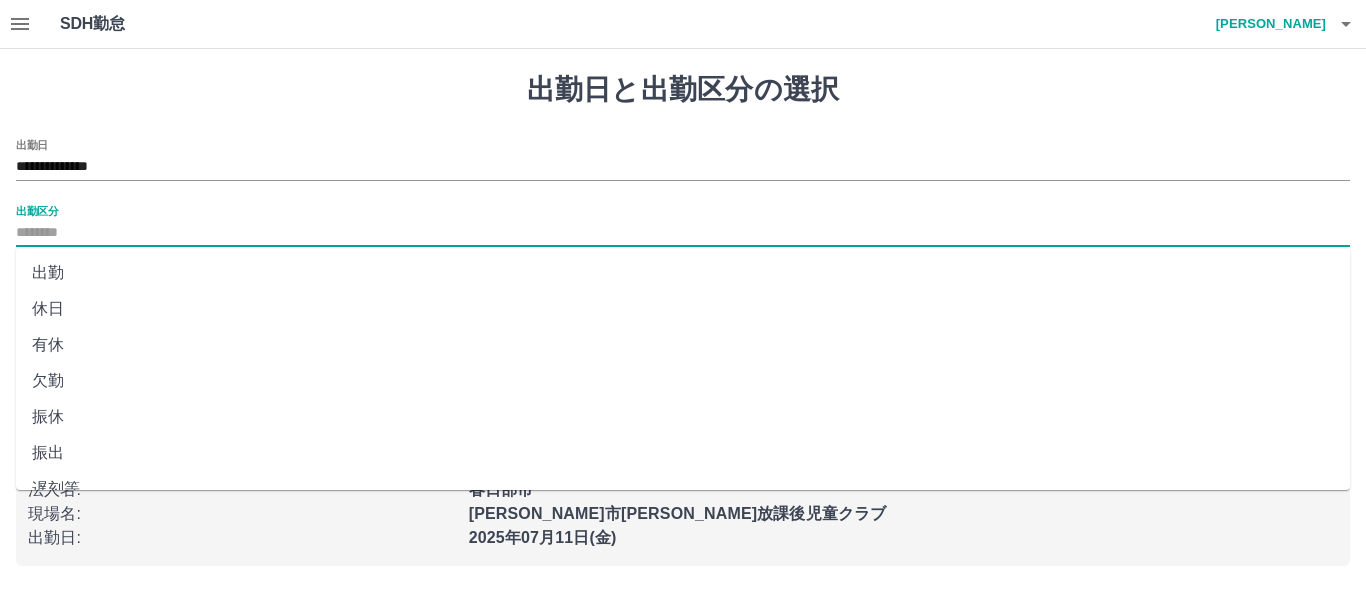 click on "休日" at bounding box center (683, 309) 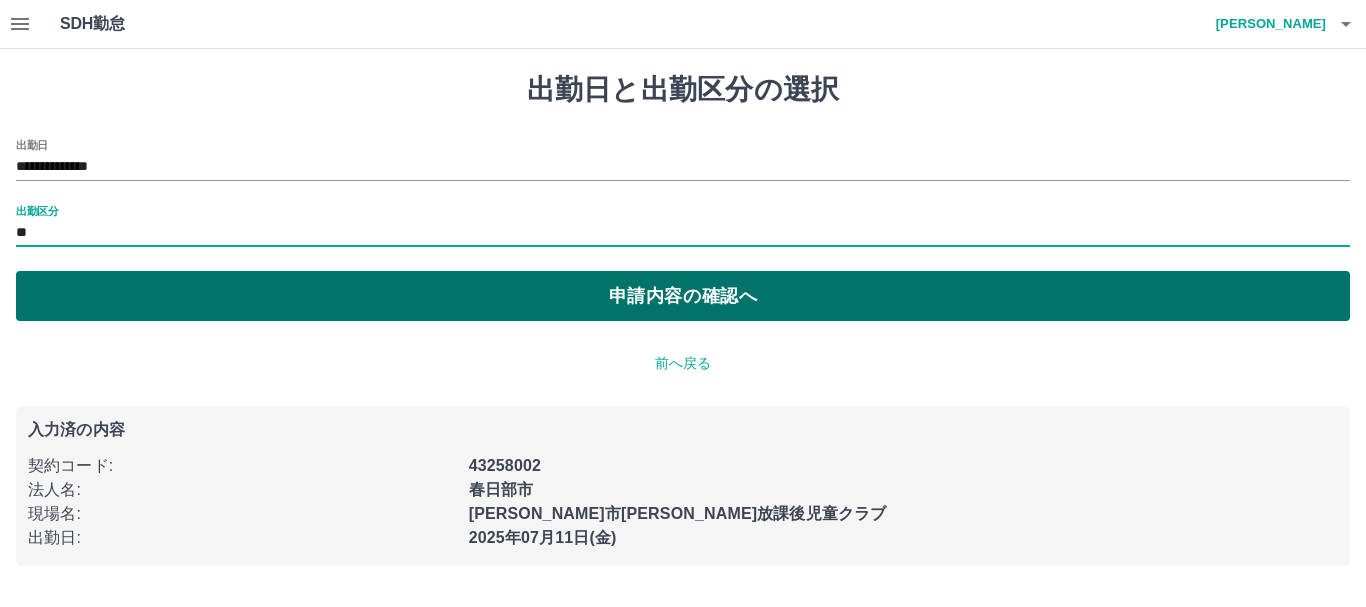 click on "申請内容の確認へ" at bounding box center (683, 296) 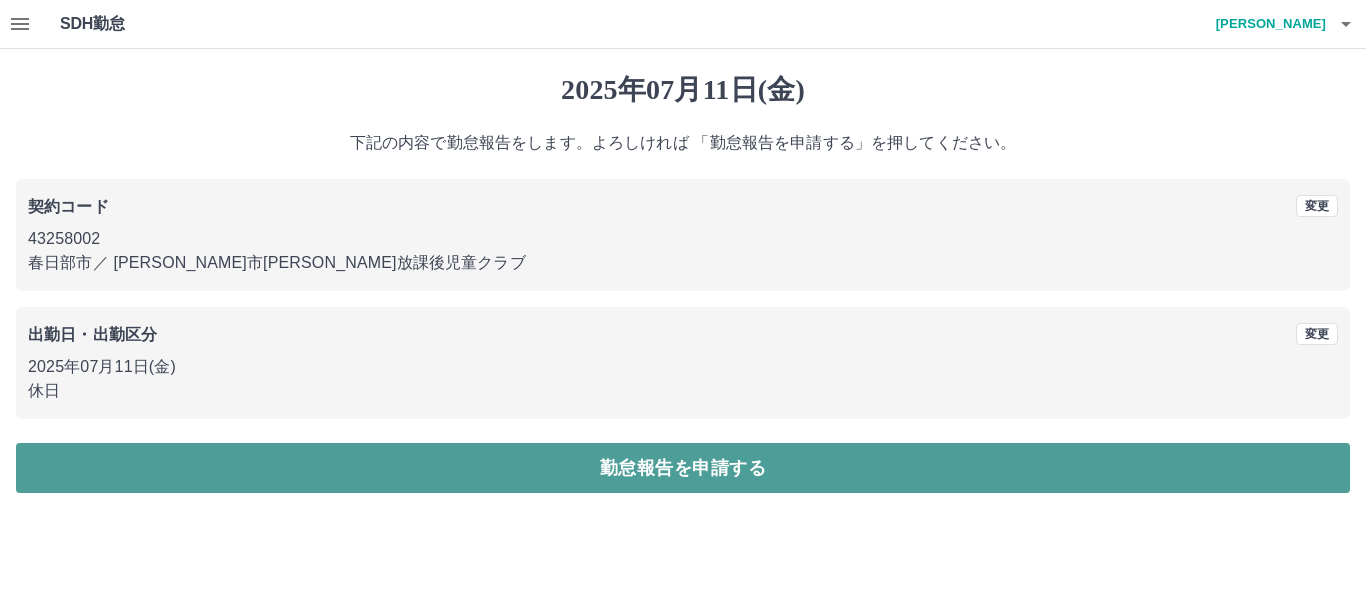 click on "勤怠報告を申請する" at bounding box center [683, 468] 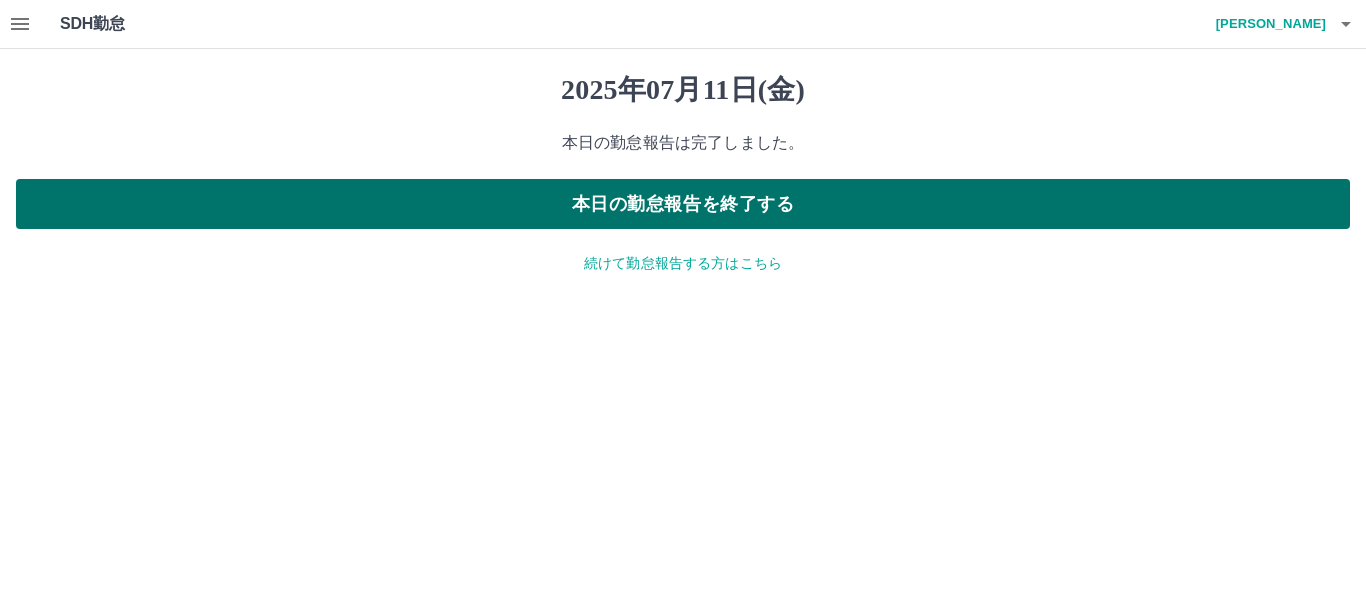 click on "本日の勤怠報告を終了する" at bounding box center (683, 204) 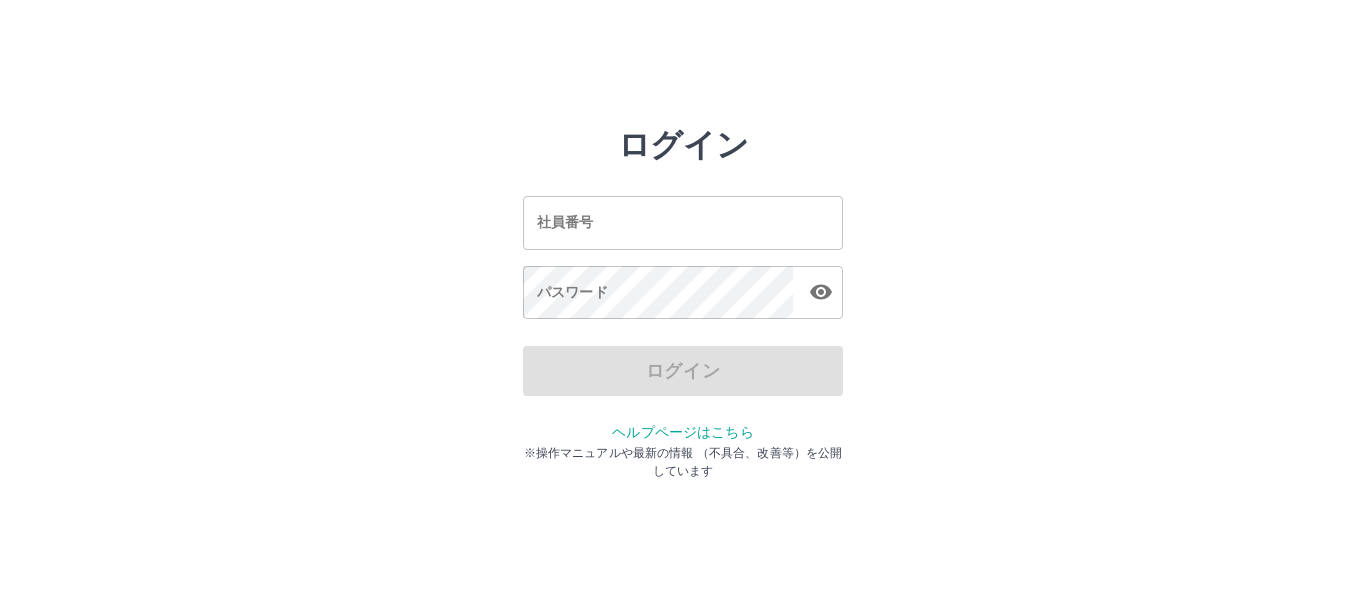 scroll, scrollTop: 0, scrollLeft: 0, axis: both 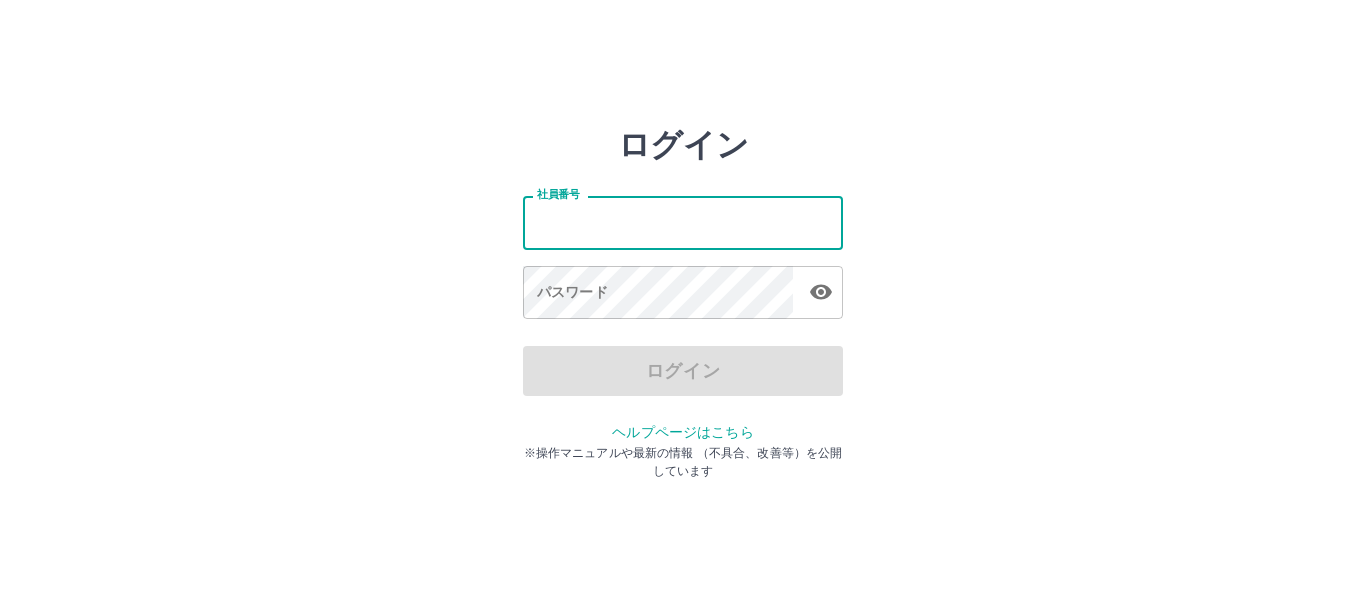 drag, startPoint x: 0, startPoint y: 0, endPoint x: 693, endPoint y: 209, distance: 723.8301 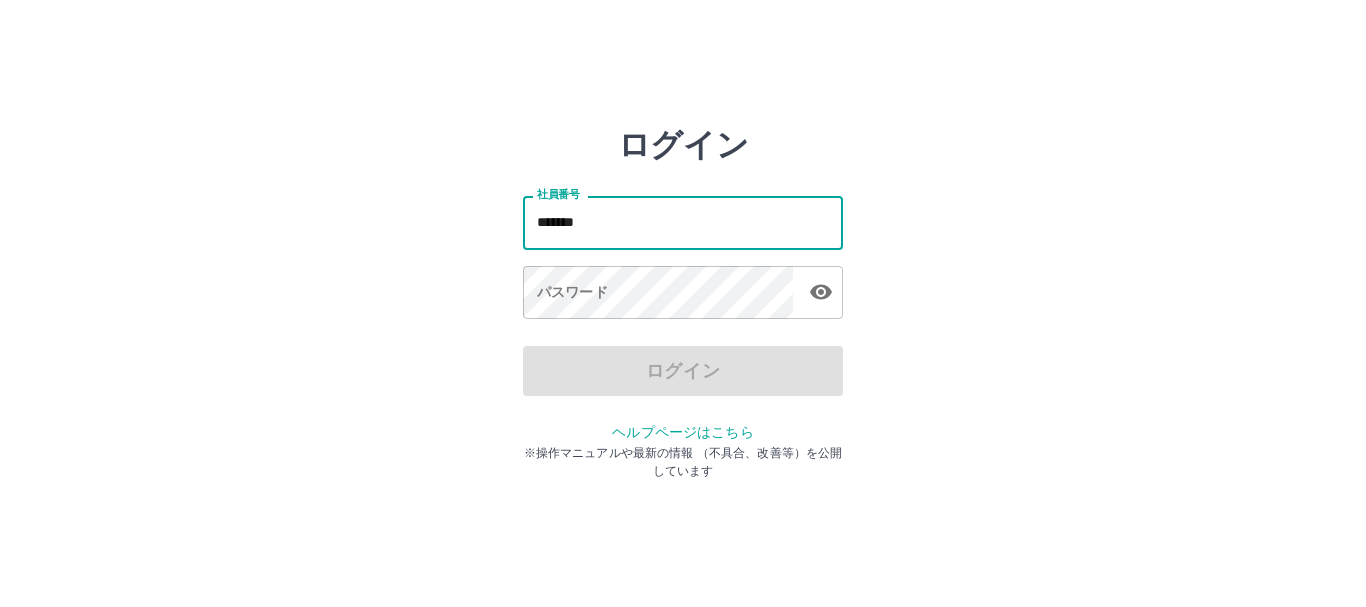 type on "*******" 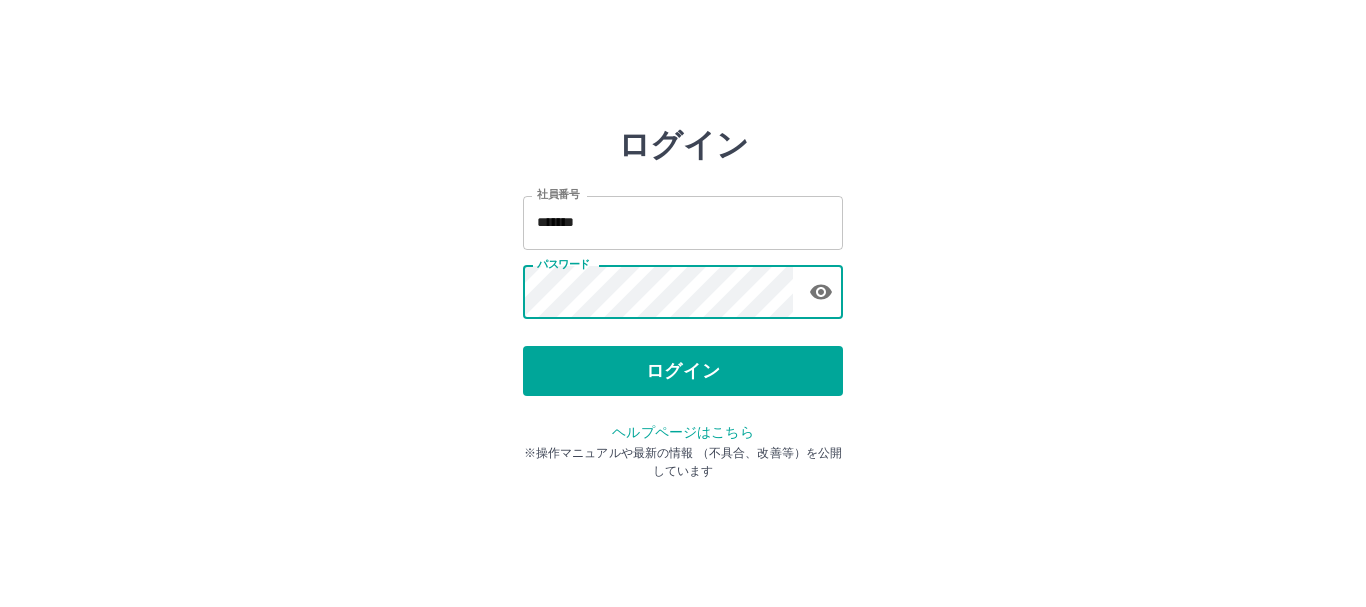 type 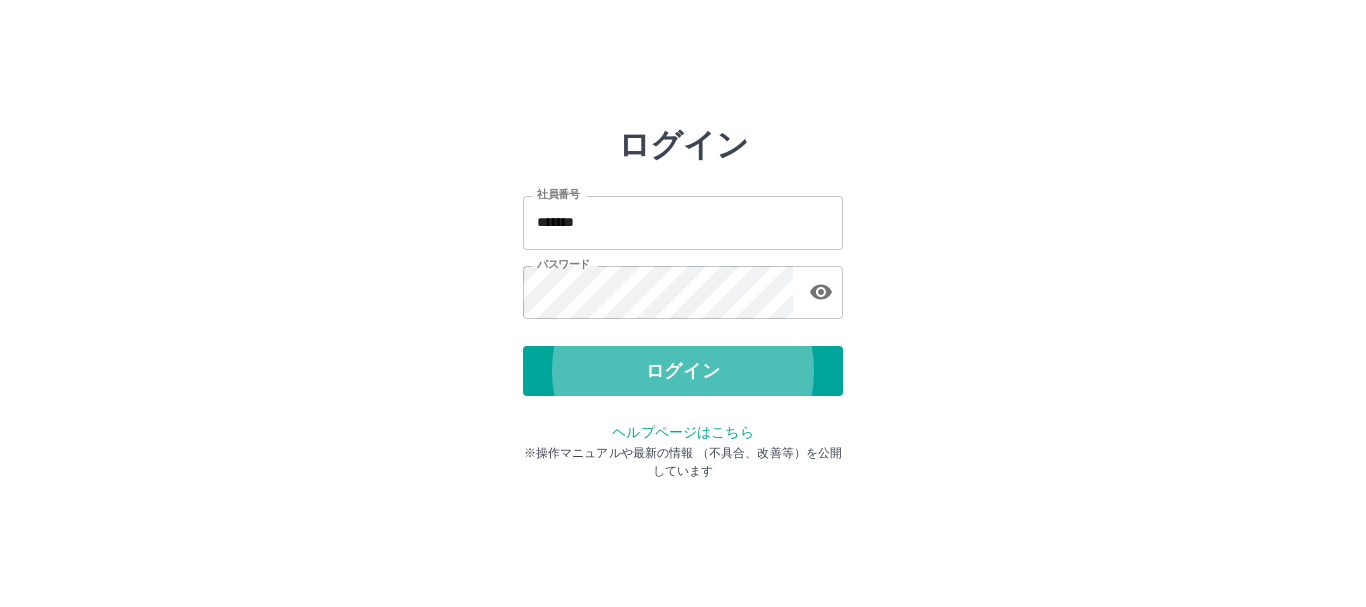type 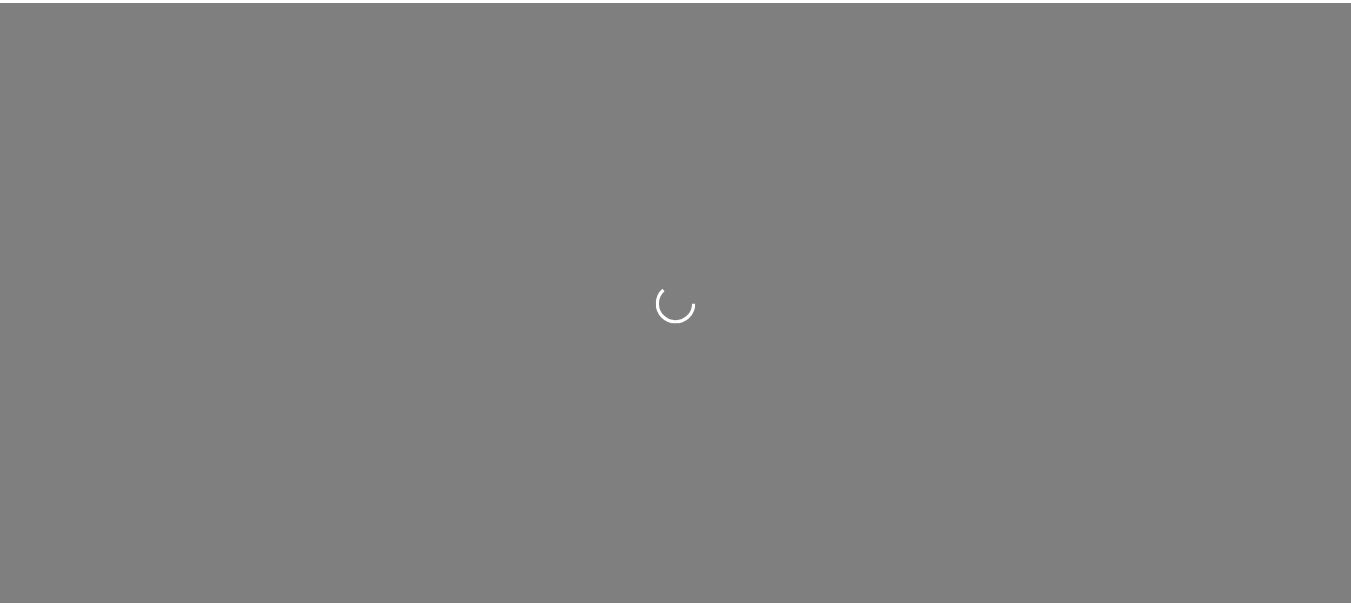 scroll, scrollTop: 0, scrollLeft: 0, axis: both 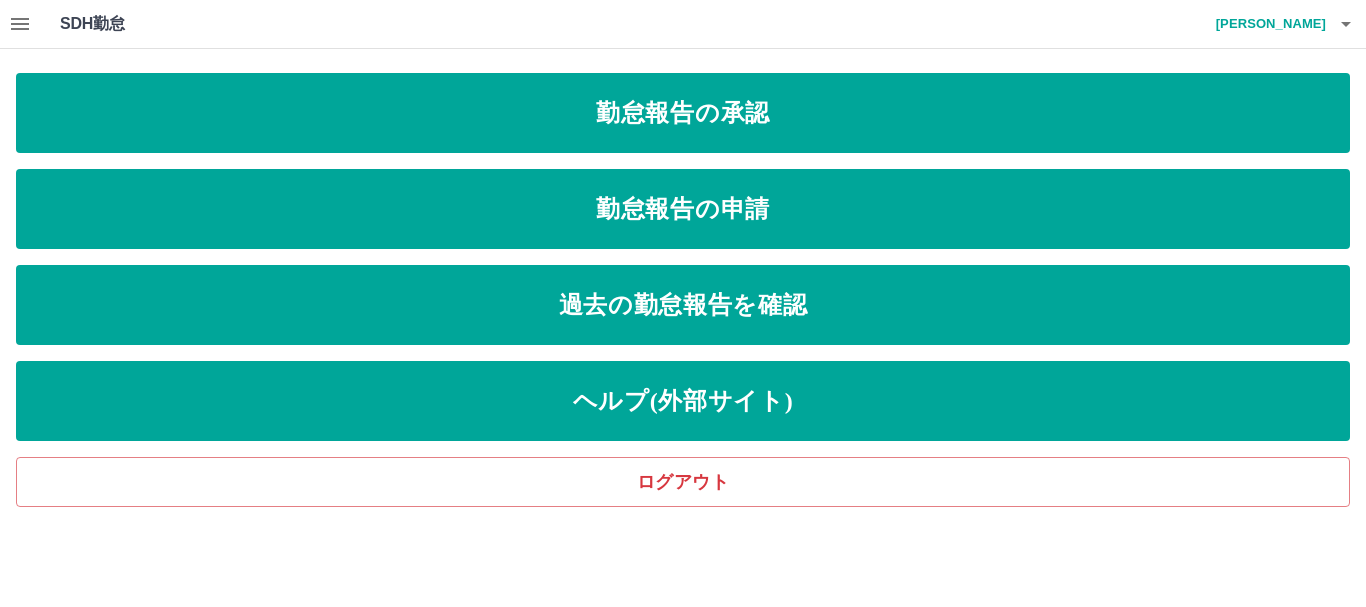 click on "勤怠報告の申請" at bounding box center (683, 209) 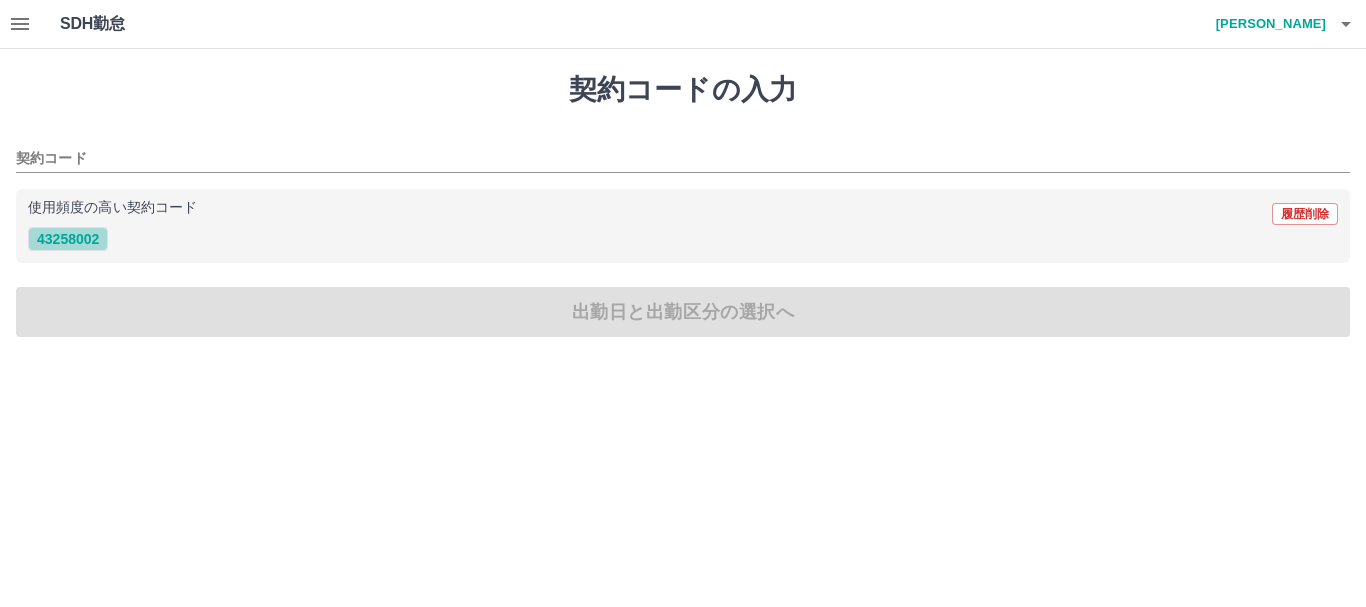 click on "43258002" at bounding box center [68, 239] 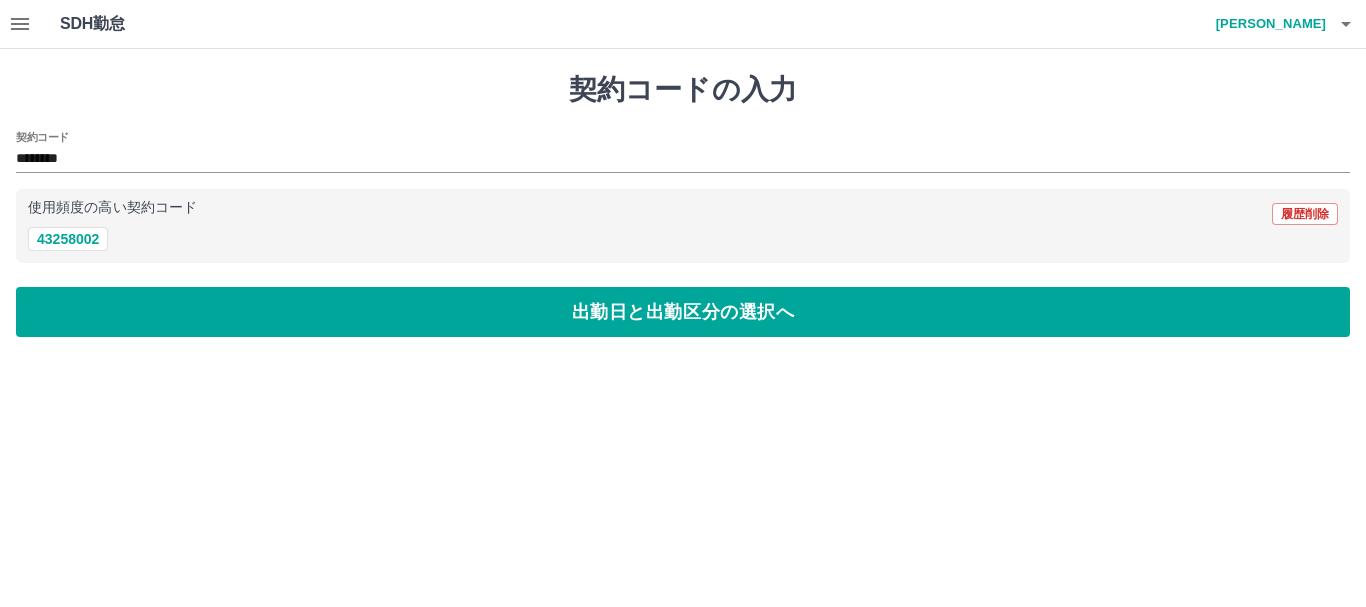 click on "契約コードの入力 契約コード ******** 使用頻度の高い契約コード 履歴削除 43258002 出勤日と出勤区分の選択へ" at bounding box center [683, 205] 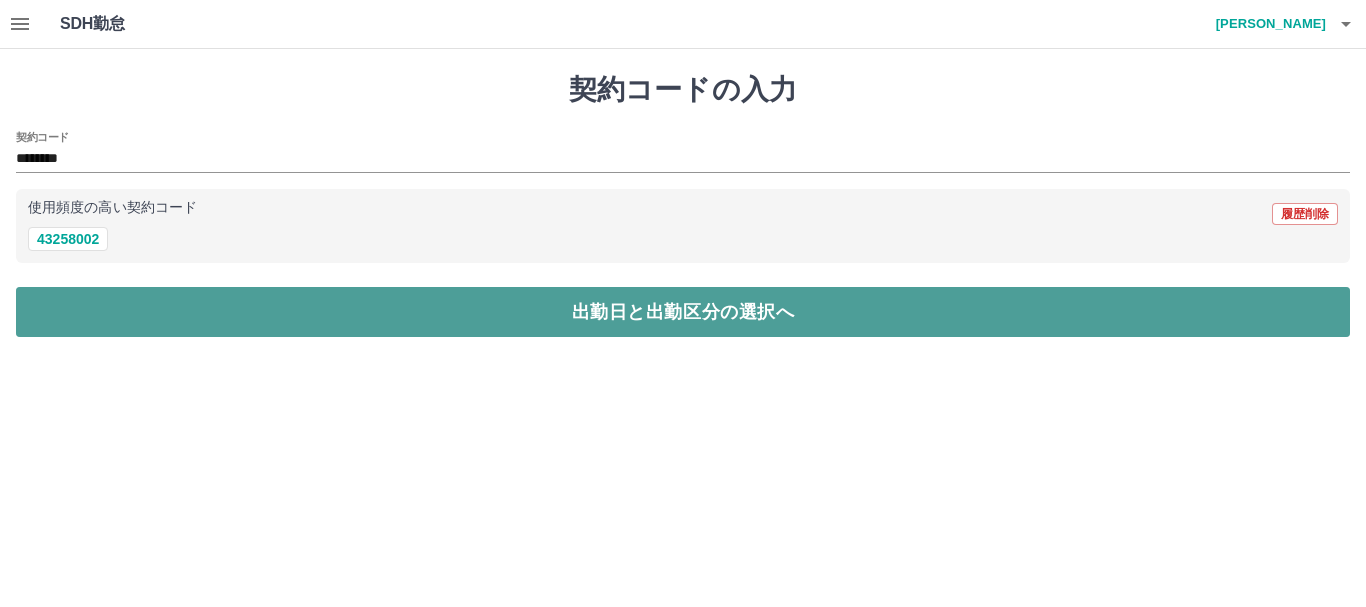click on "出勤日と出勤区分の選択へ" at bounding box center [683, 312] 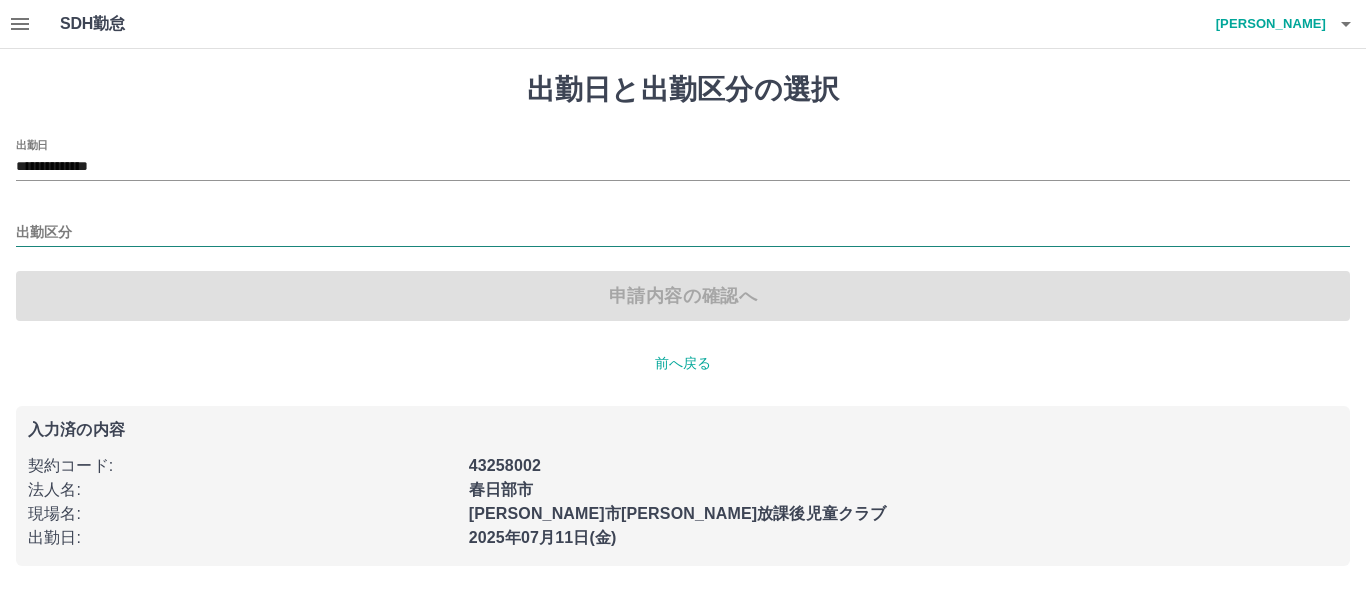 click on "出勤区分" at bounding box center (683, 233) 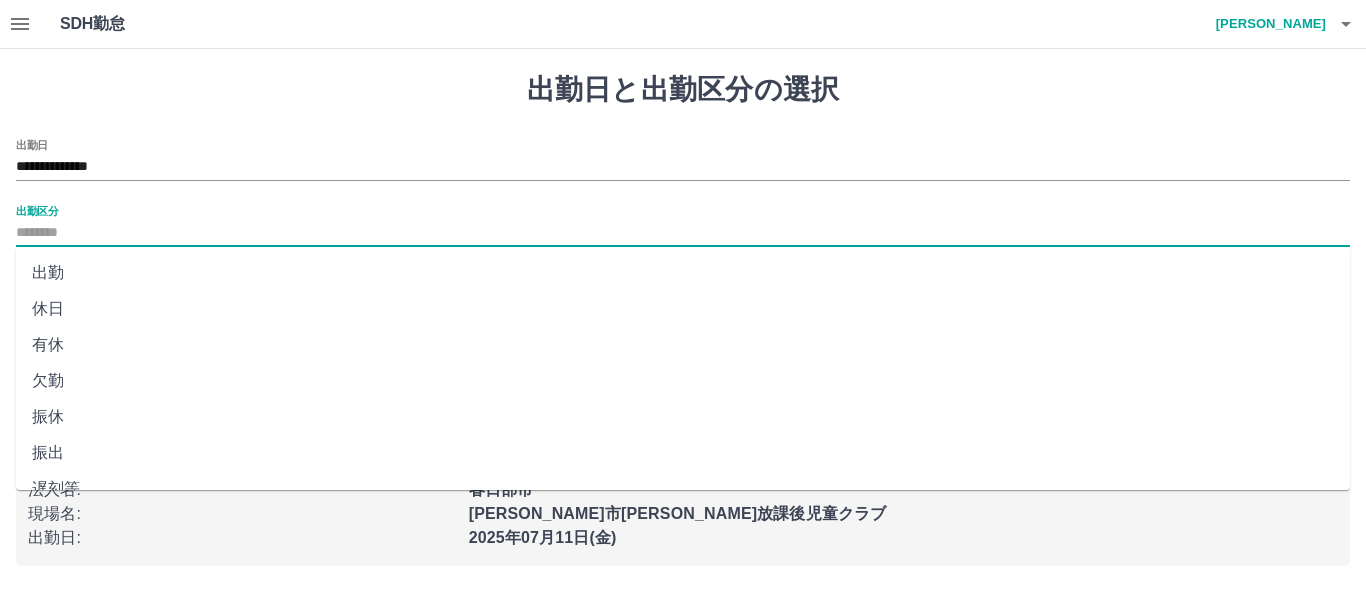 click on "出勤" at bounding box center (683, 273) 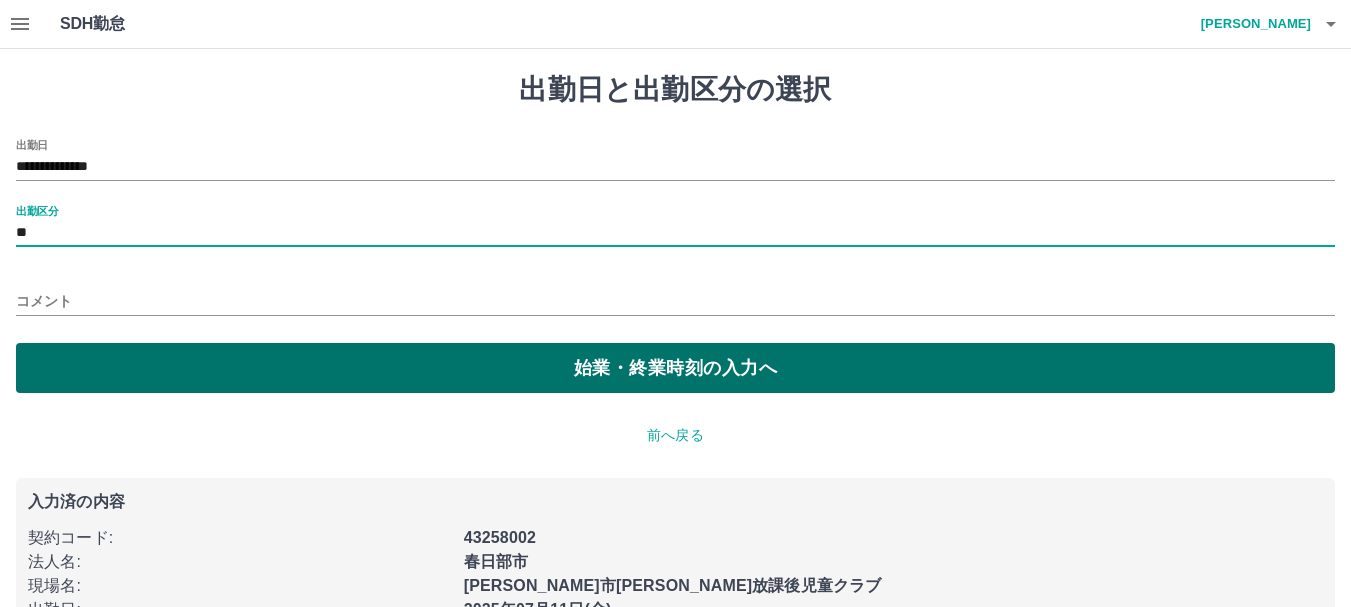 click on "始業・終業時刻の入力へ" at bounding box center [675, 368] 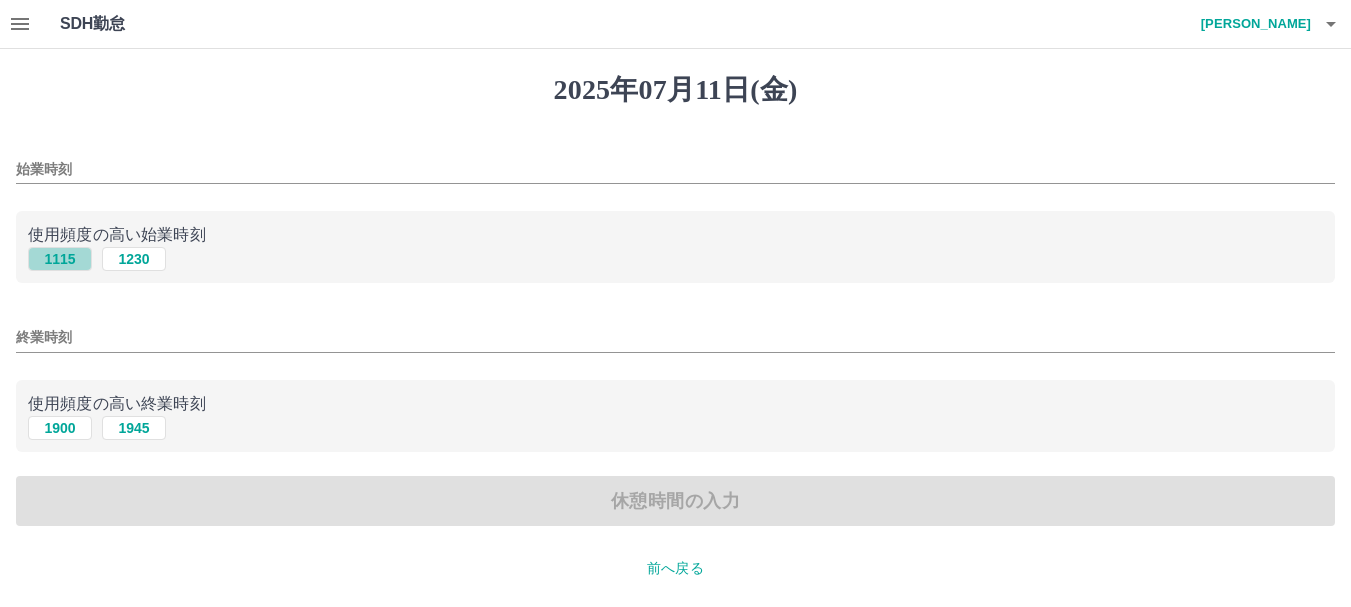 click on "1115" at bounding box center (60, 259) 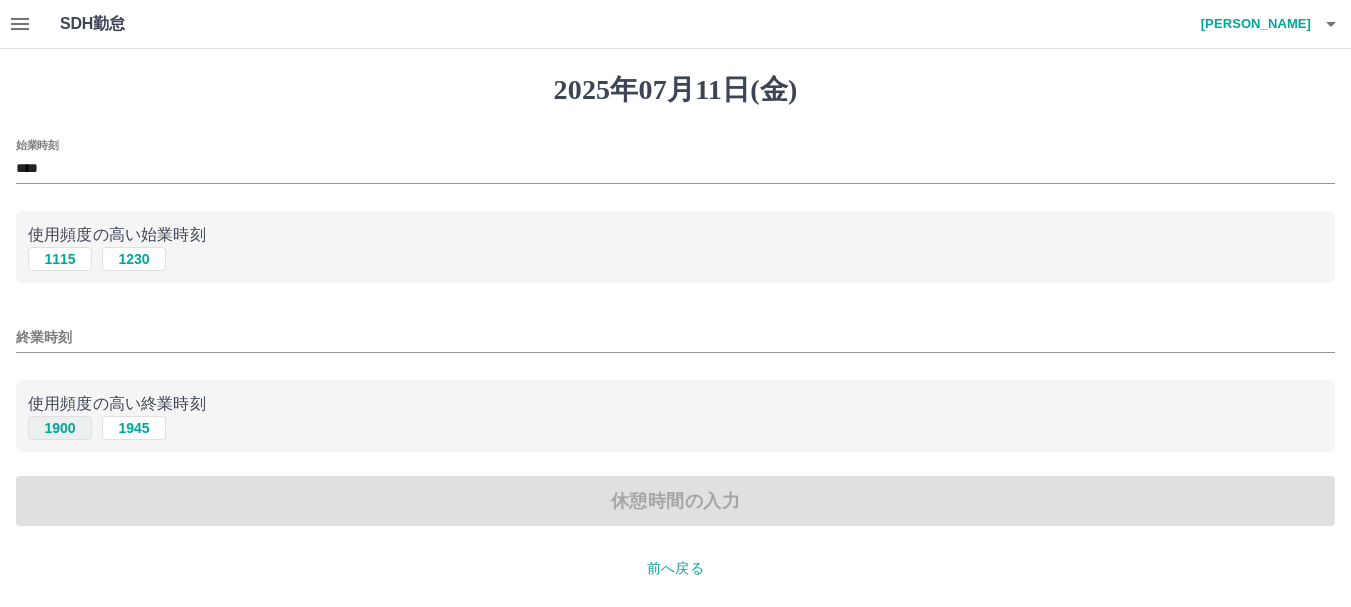 click on "1900" at bounding box center [60, 428] 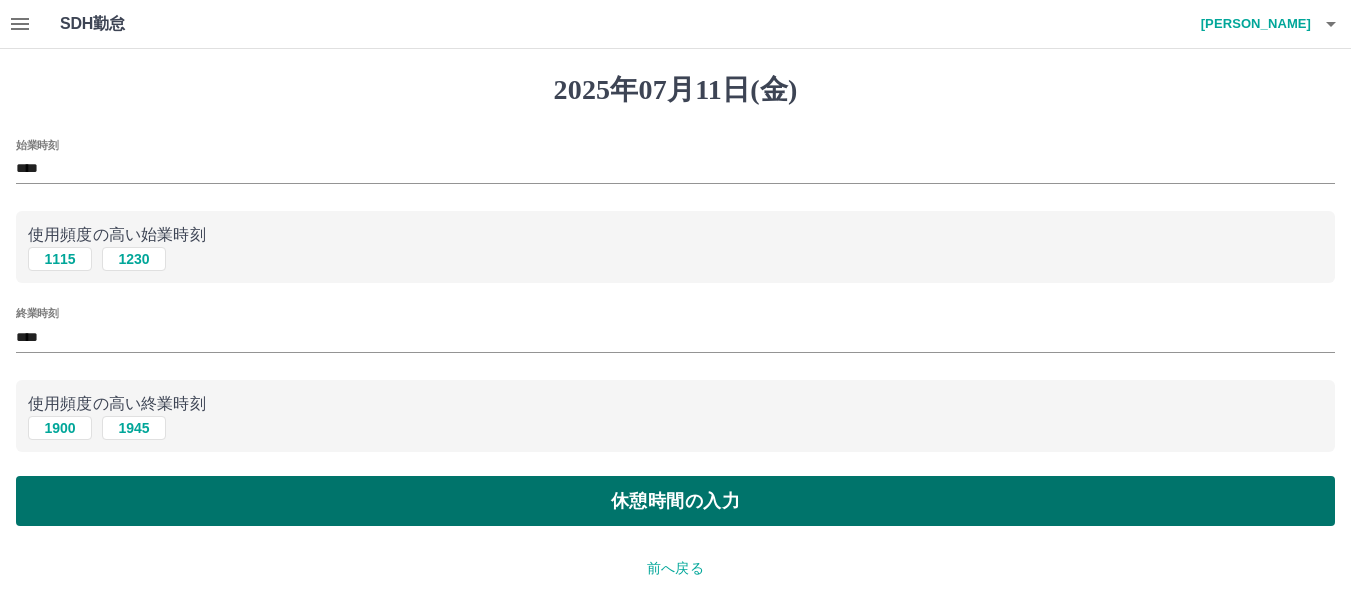 click on "休憩時間の入力" at bounding box center [675, 501] 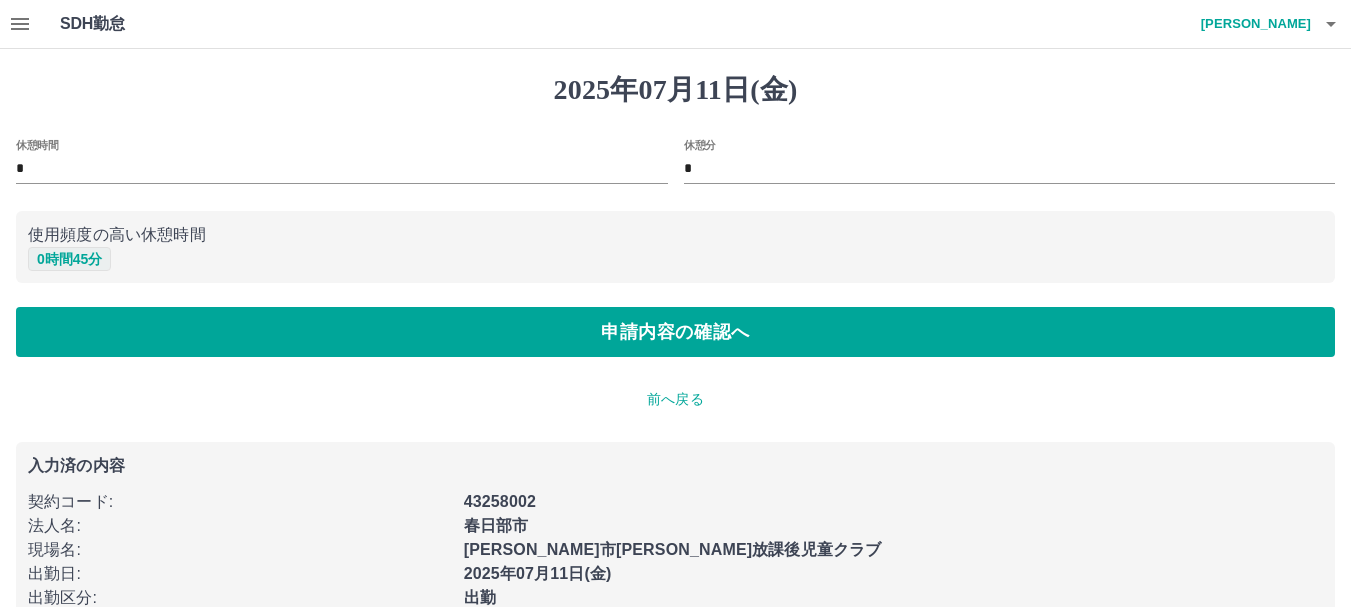 click on "0 時間 45 分" at bounding box center (69, 259) 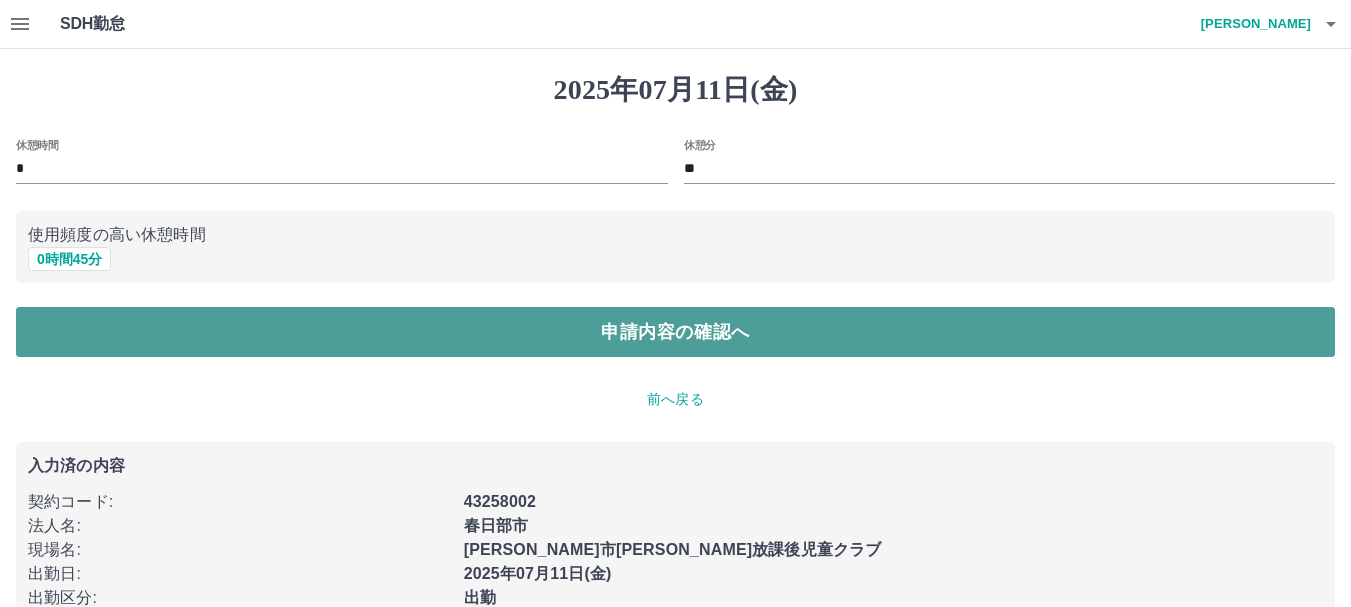 click on "申請内容の確認へ" at bounding box center [675, 332] 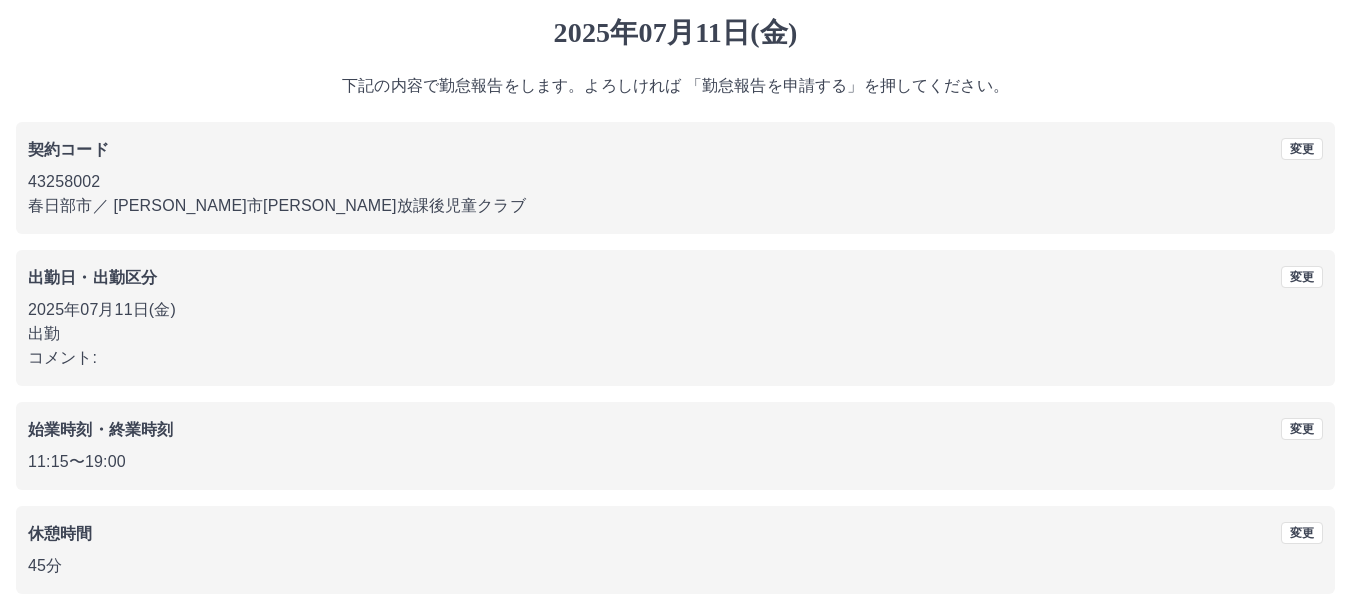 scroll, scrollTop: 142, scrollLeft: 0, axis: vertical 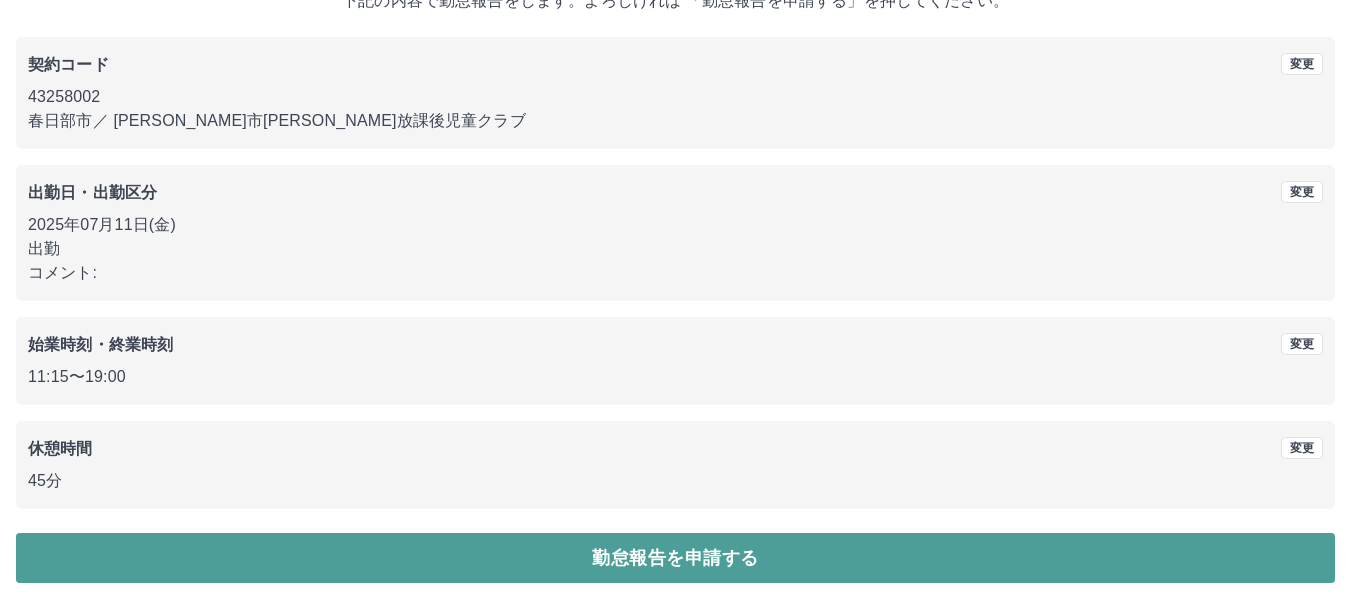 click on "勤怠報告を申請する" at bounding box center [675, 558] 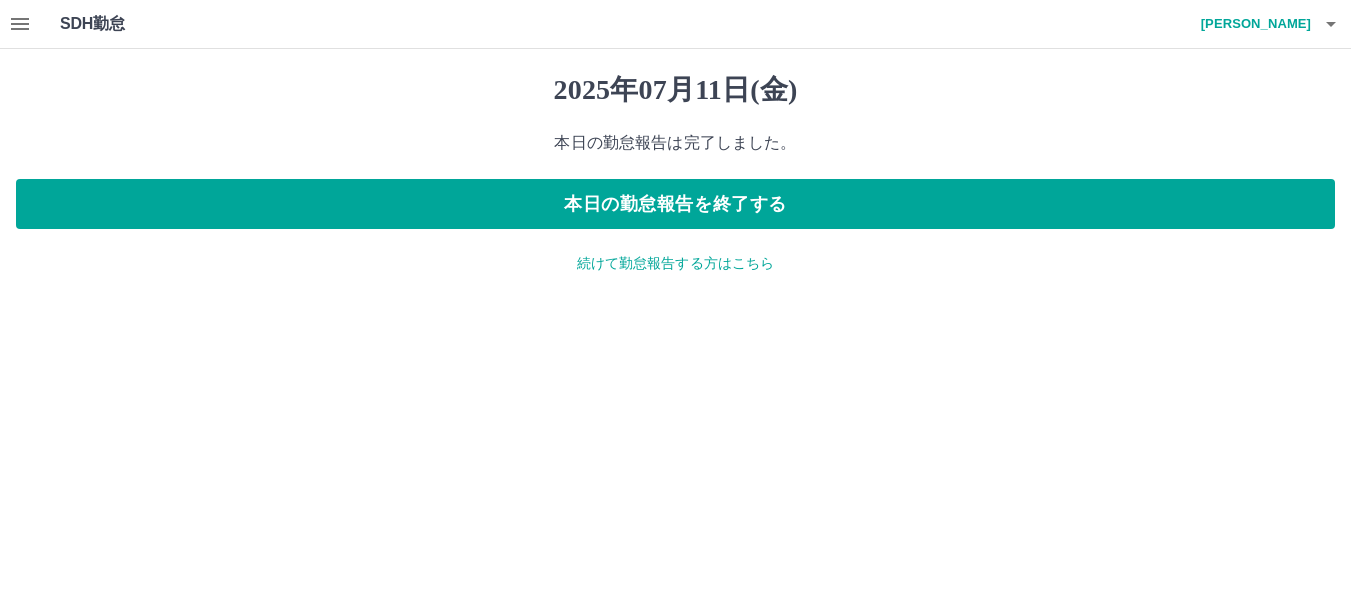 scroll, scrollTop: 0, scrollLeft: 0, axis: both 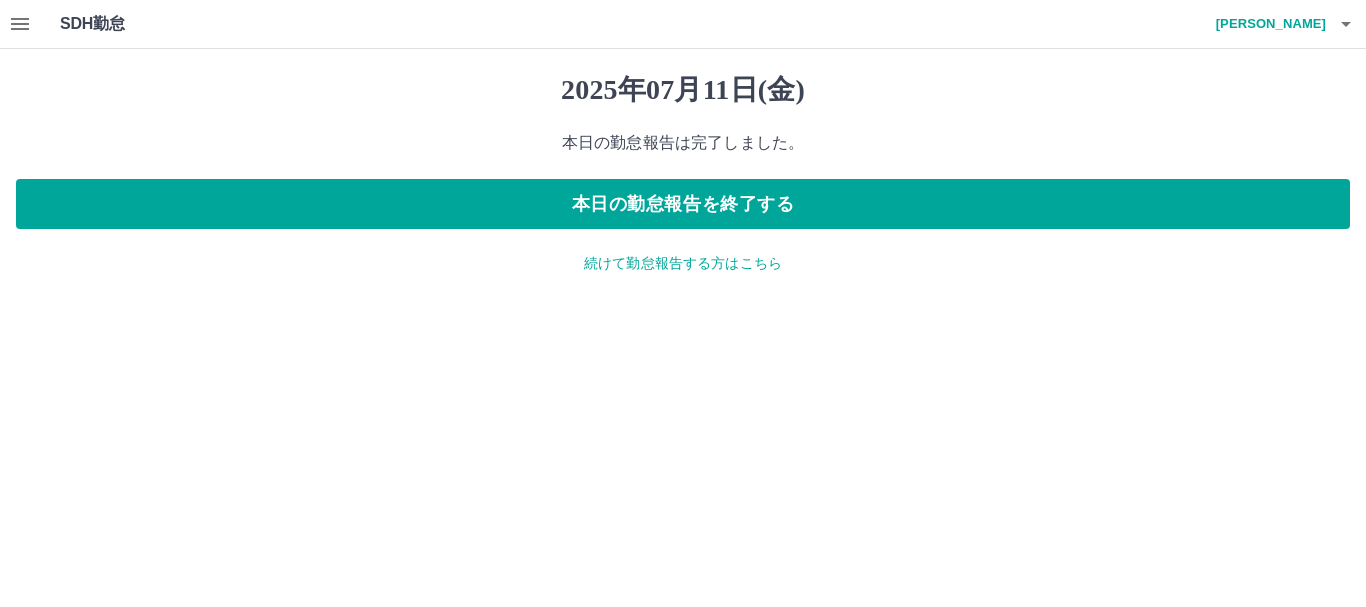click 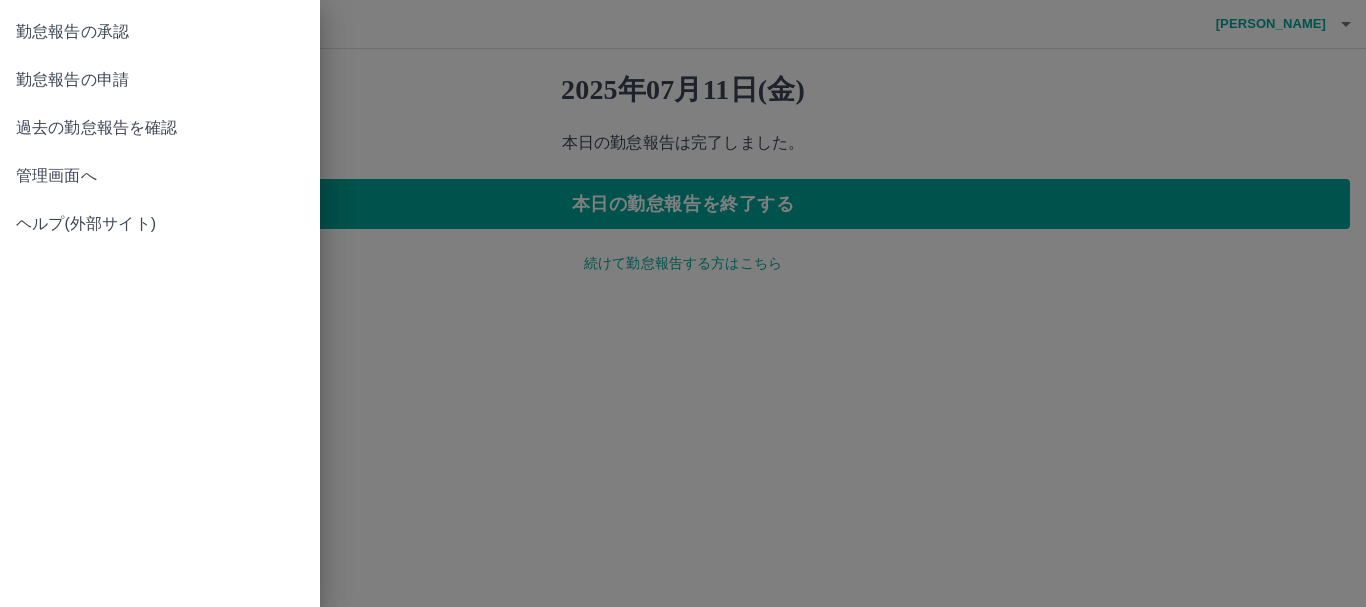 click on "勤怠報告の承認" at bounding box center (160, 32) 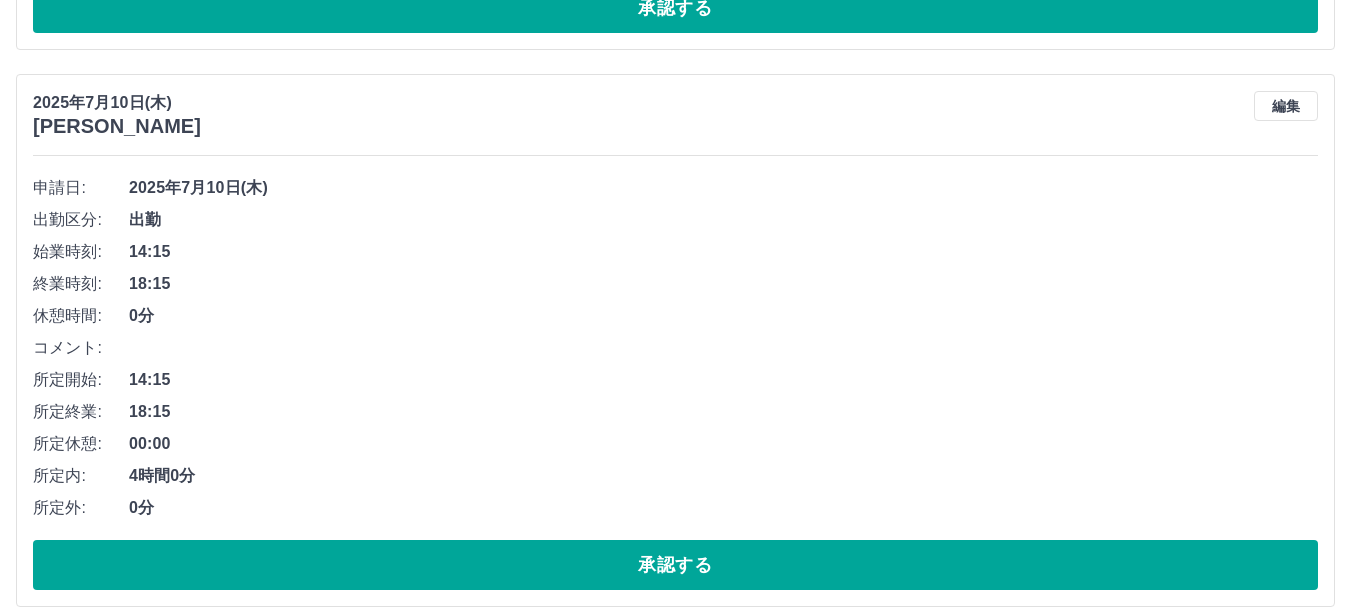 scroll, scrollTop: 2400, scrollLeft: 0, axis: vertical 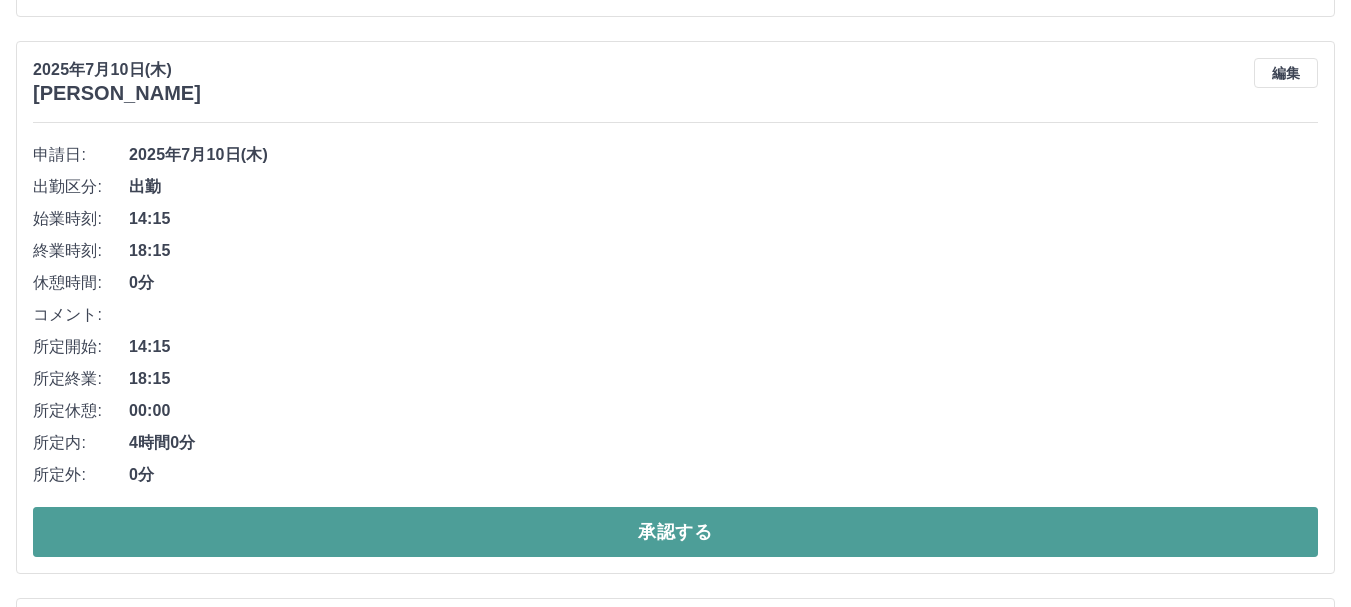 click on "承認する" at bounding box center [675, 532] 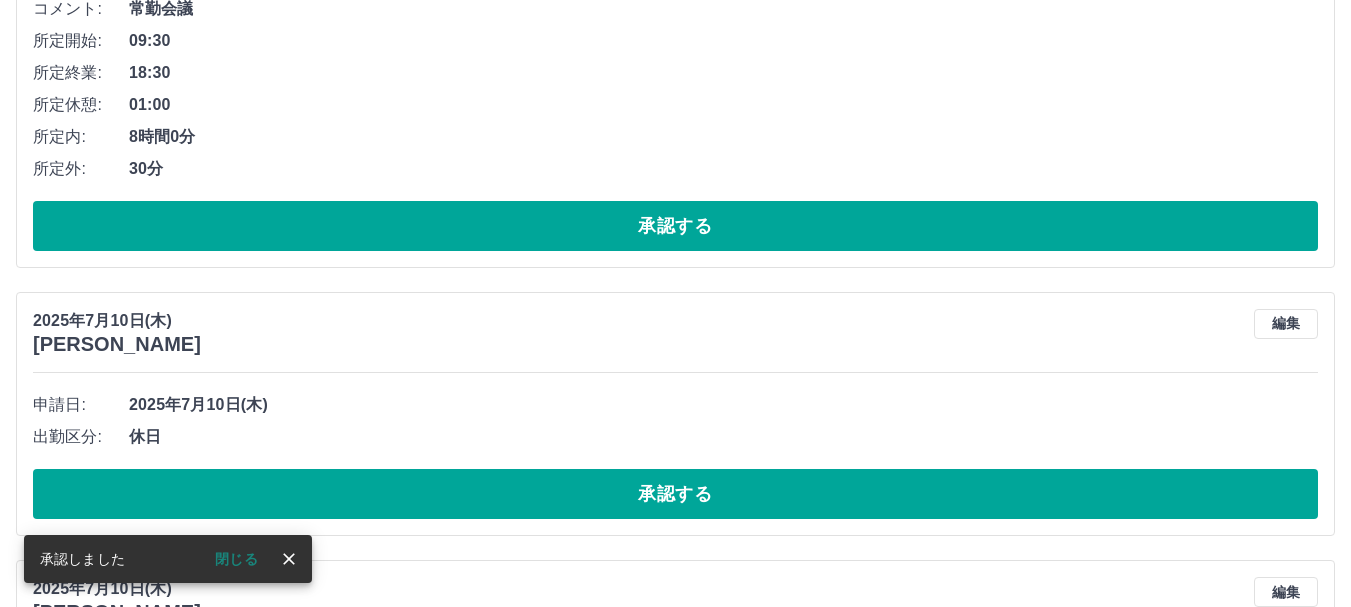 scroll, scrollTop: 2400, scrollLeft: 0, axis: vertical 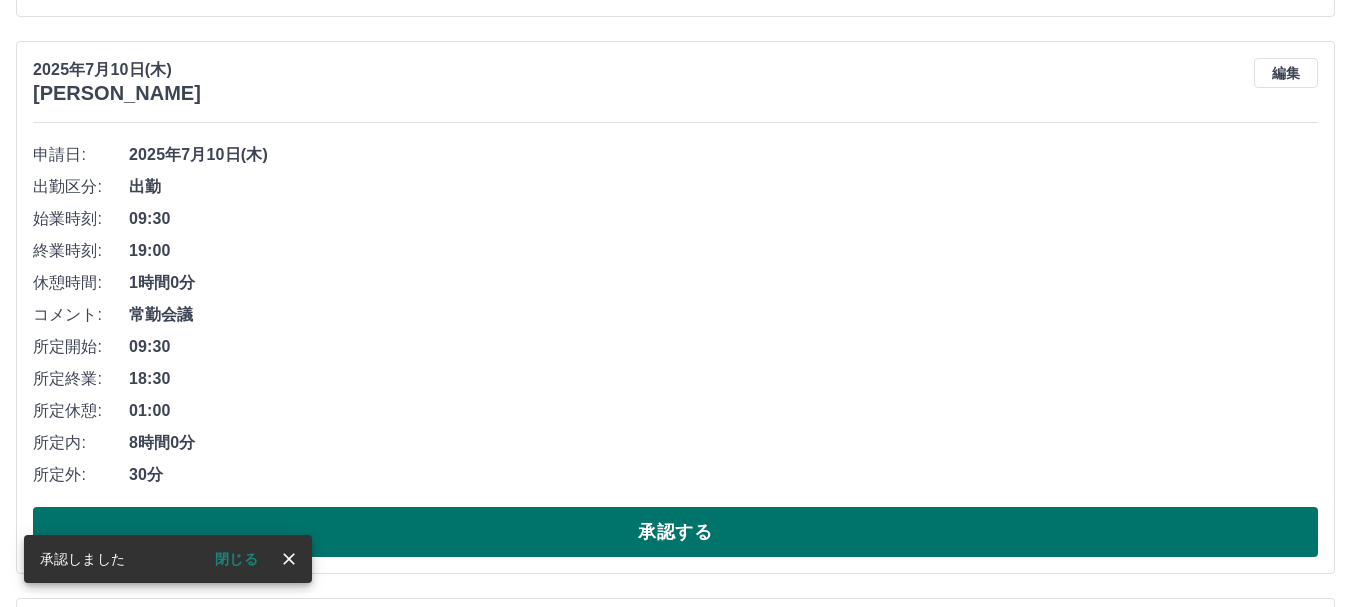 click on "承認する" at bounding box center [675, 532] 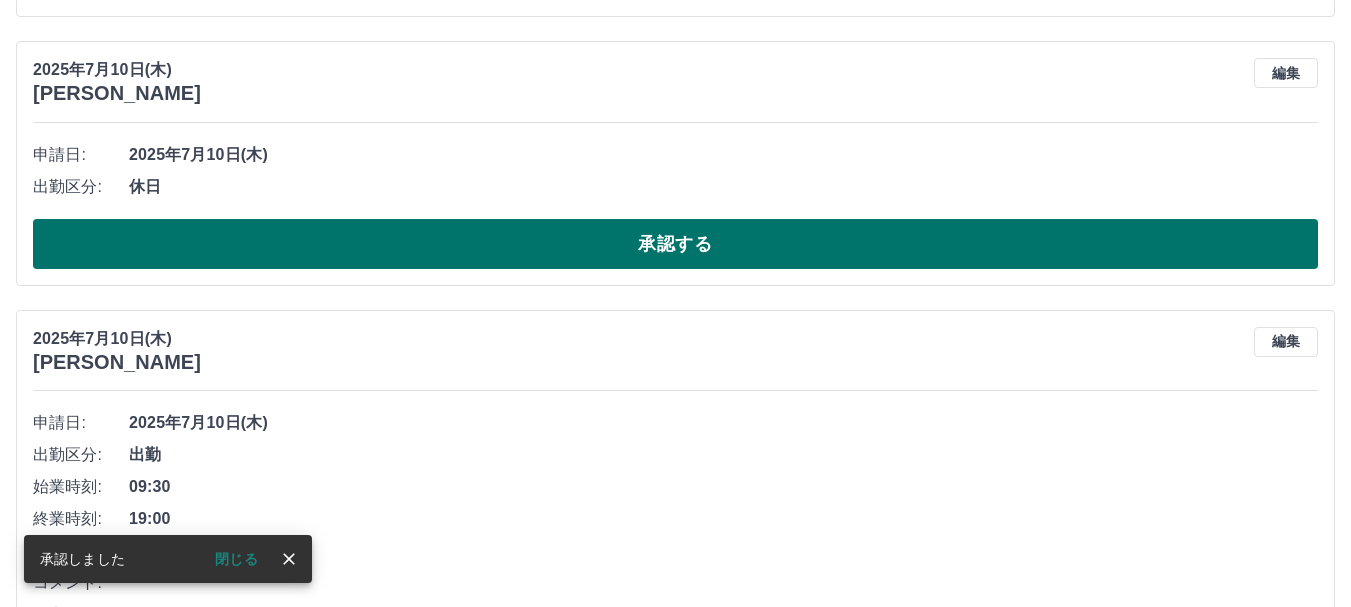 click on "承認する" at bounding box center [675, 244] 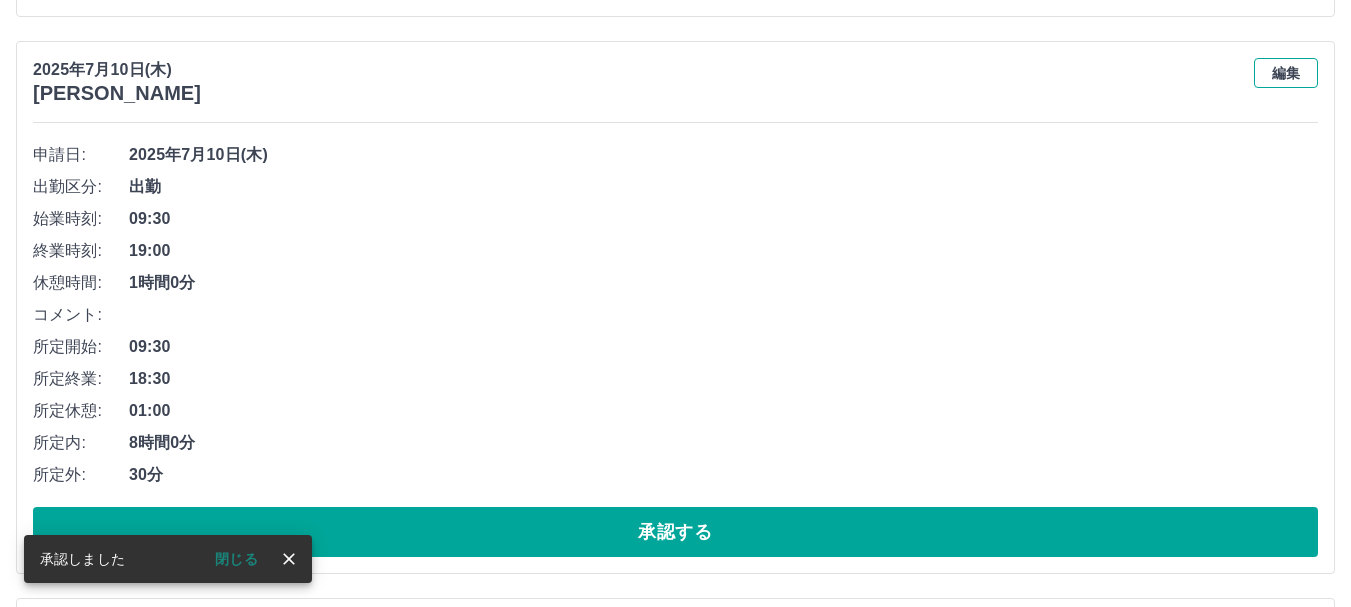click on "編集" at bounding box center (1286, 73) 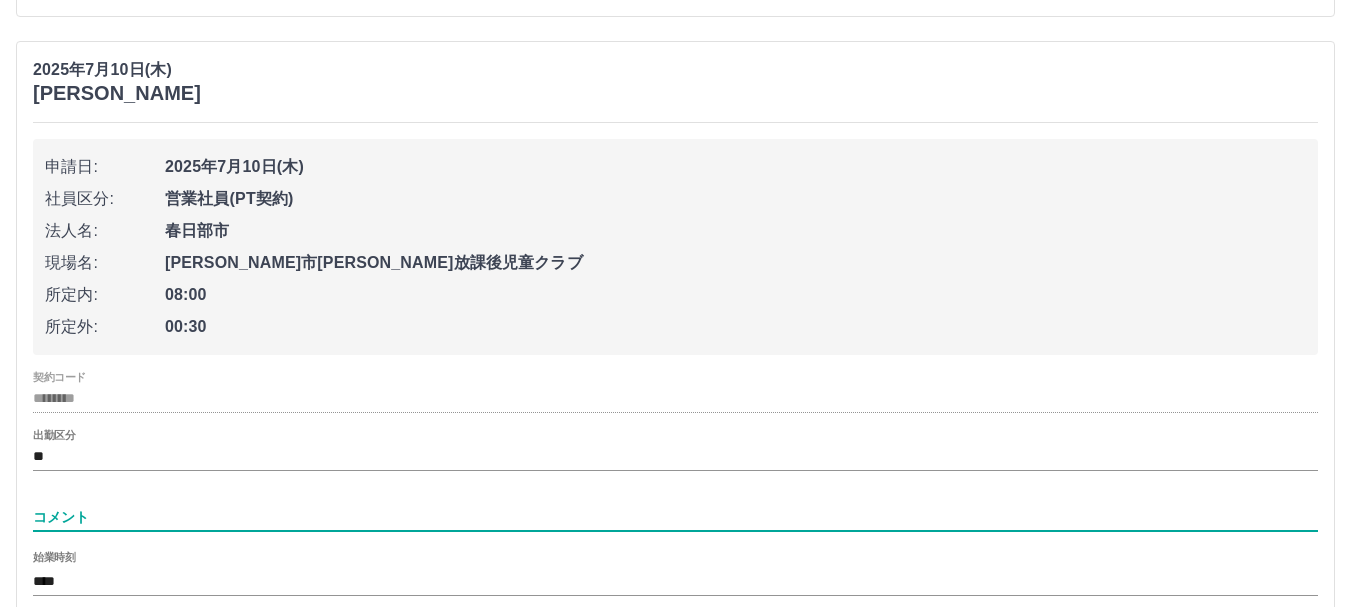 click on "コメント" at bounding box center [675, 517] 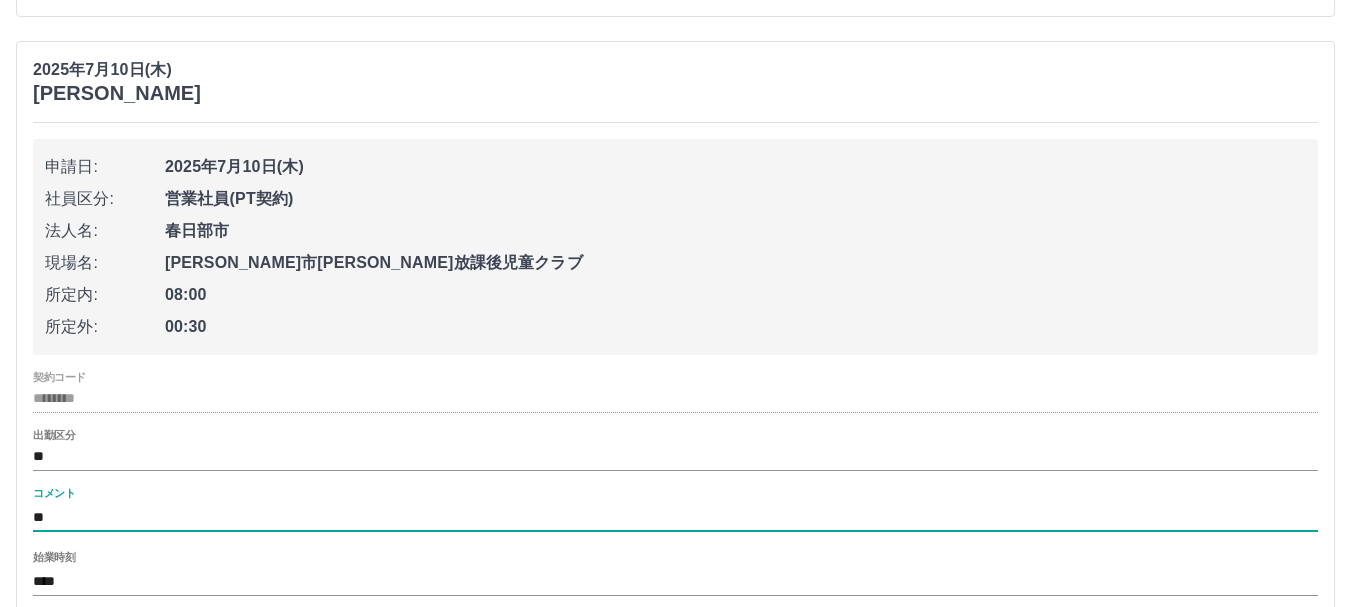 type on "*" 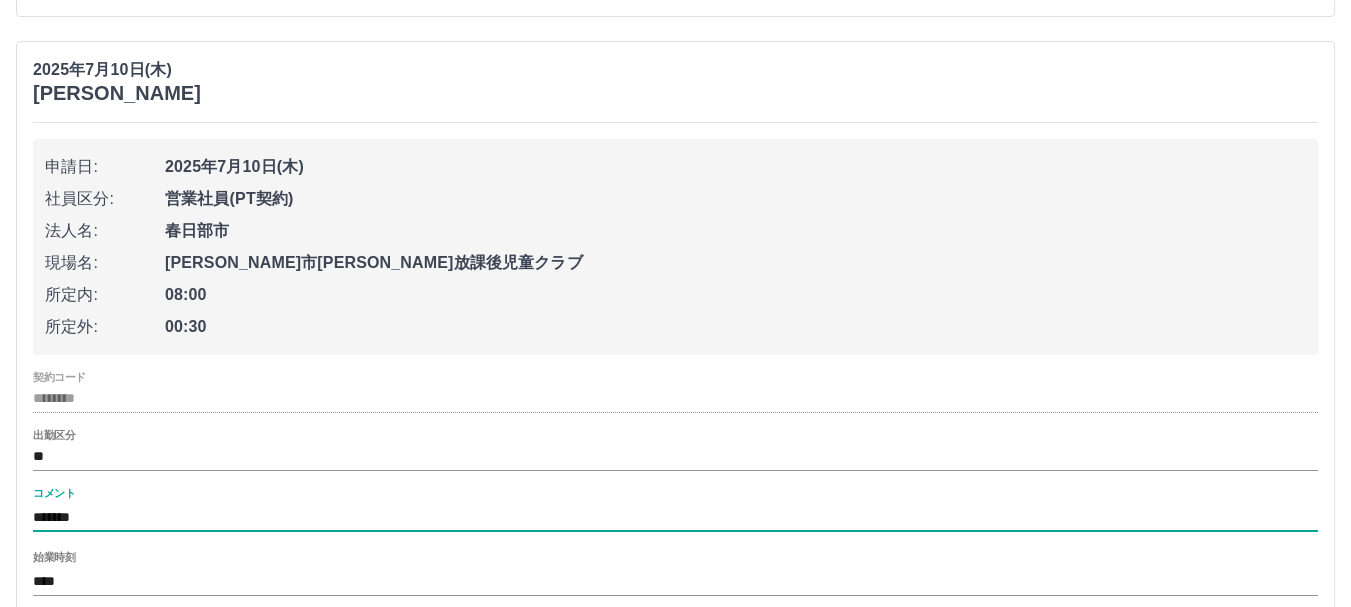 type on "*******" 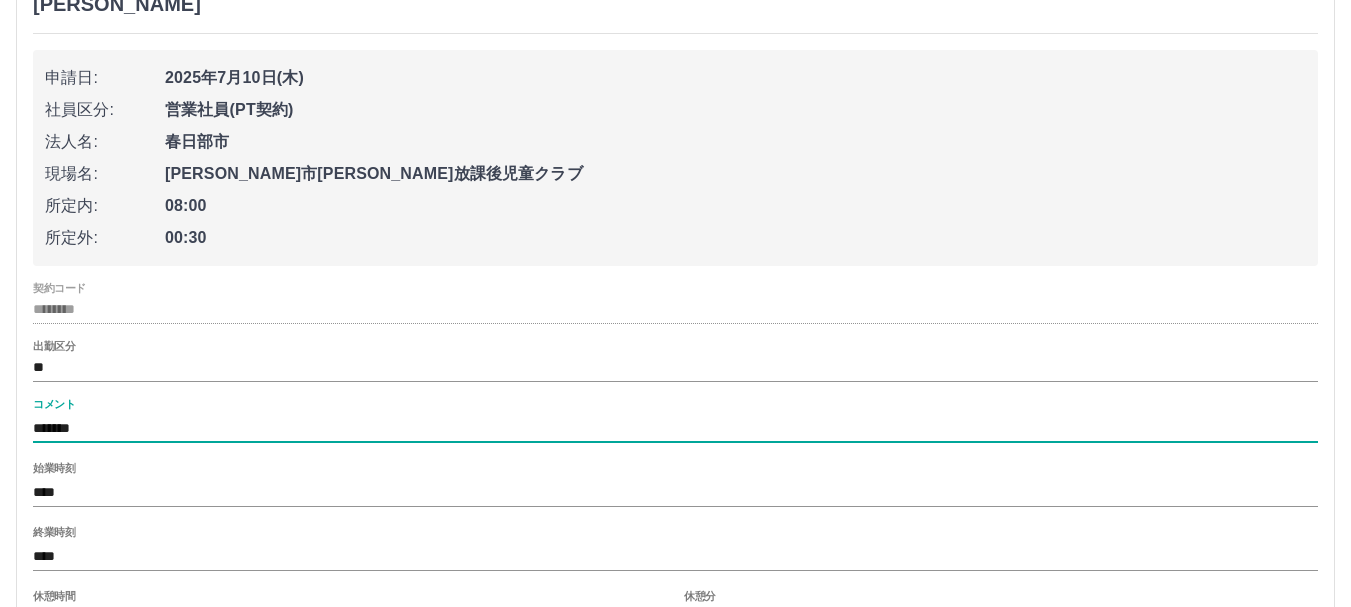 scroll, scrollTop: 2600, scrollLeft: 0, axis: vertical 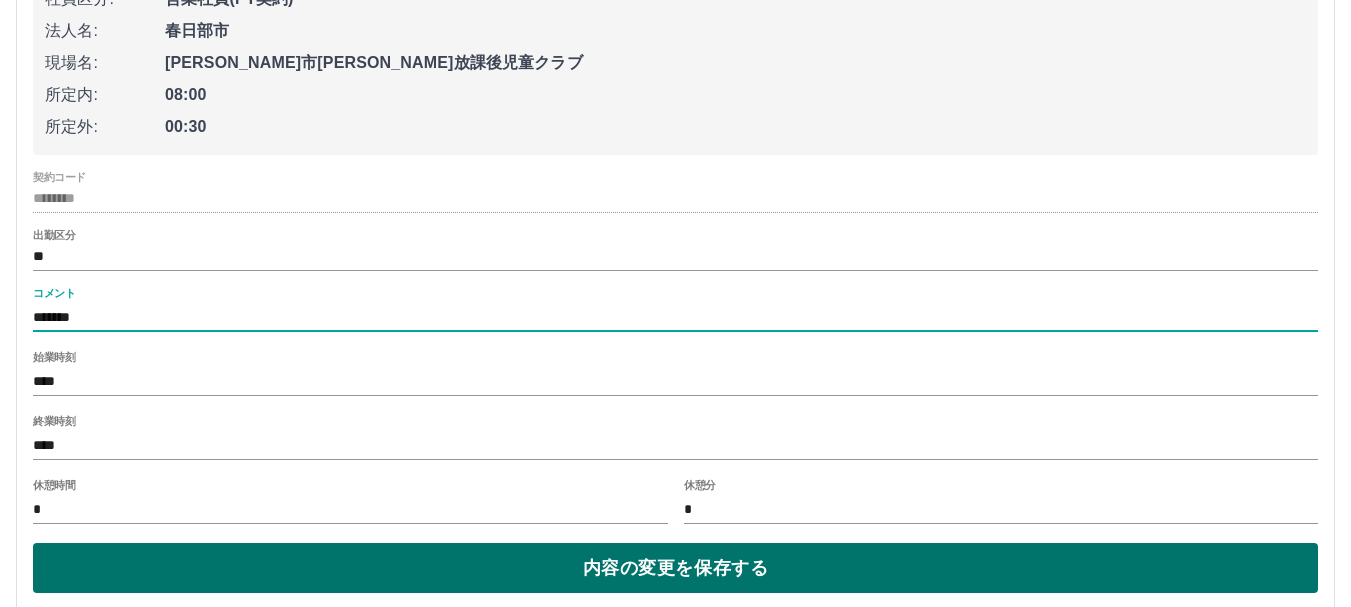 click on "内容の変更を保存する" at bounding box center [675, 568] 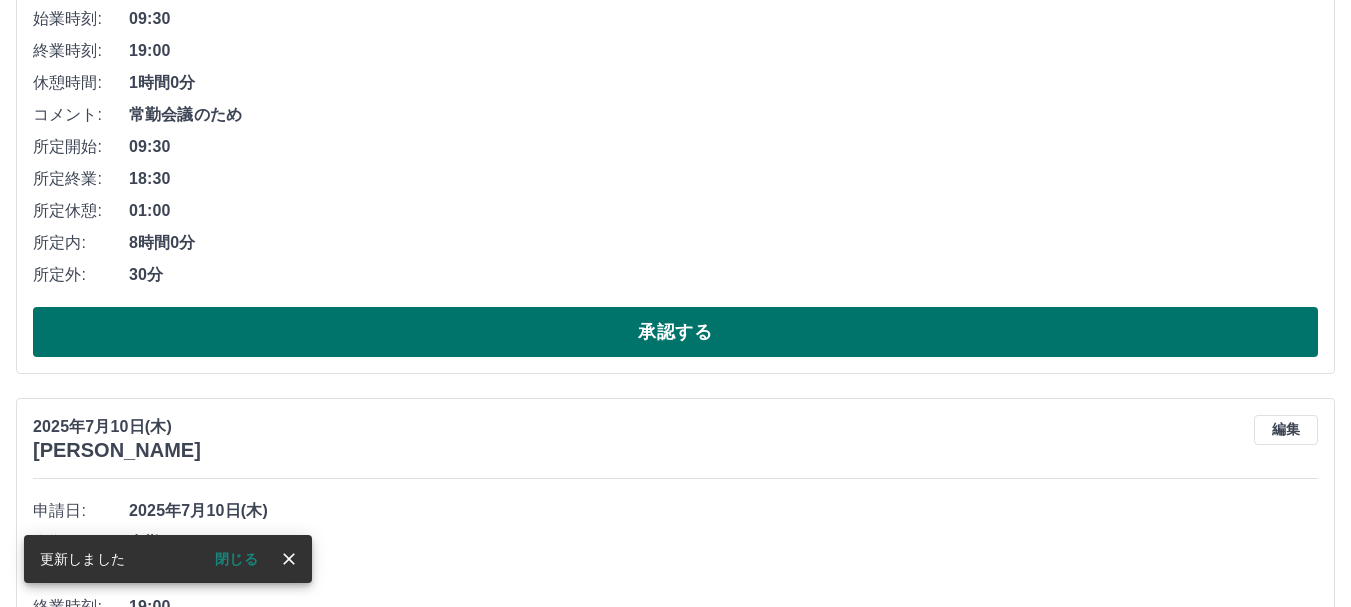 click on "承認する" at bounding box center (675, 332) 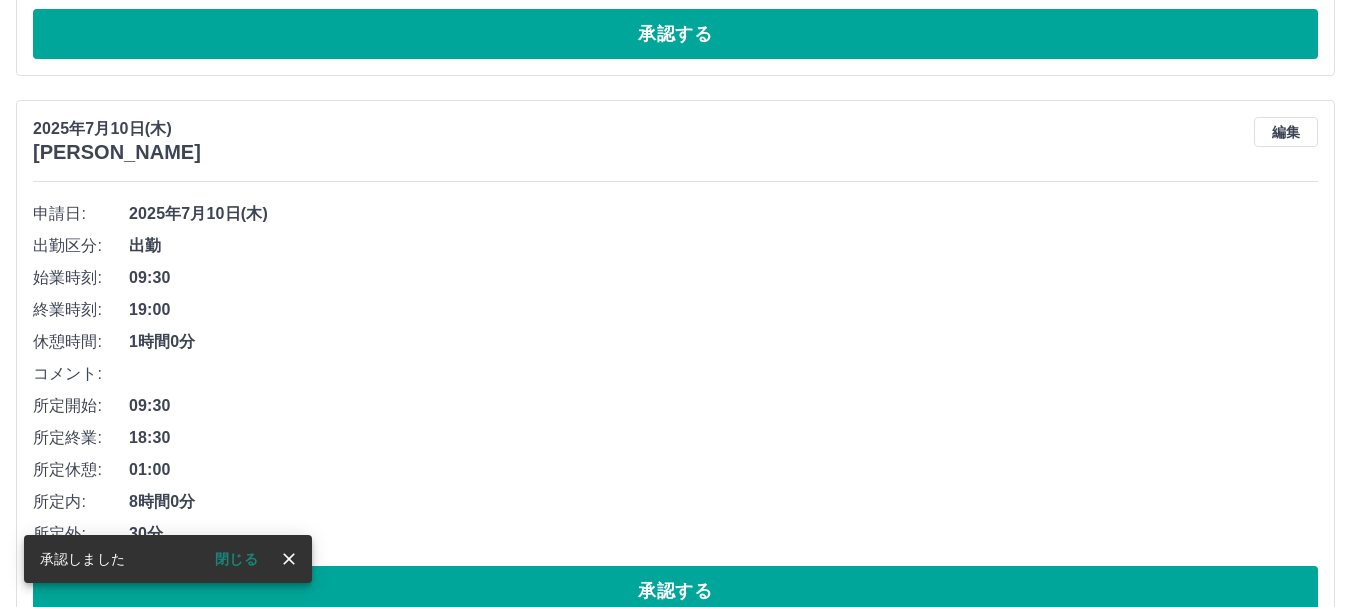 scroll, scrollTop: 2343, scrollLeft: 0, axis: vertical 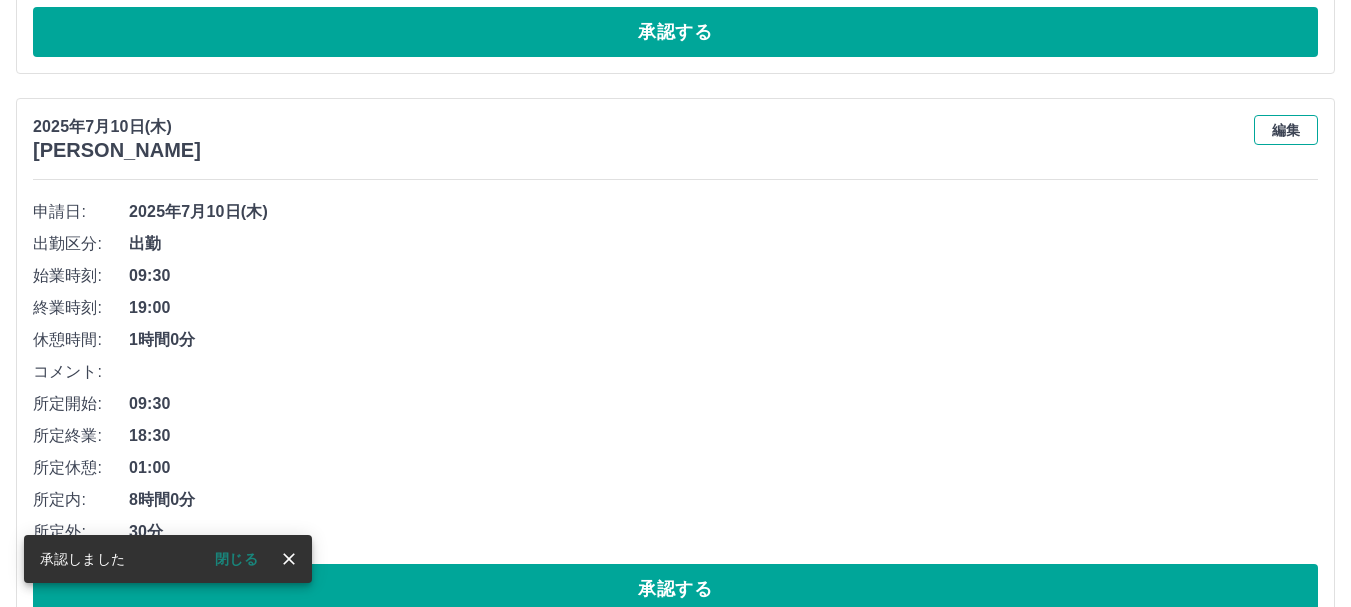 click on "編集" at bounding box center [1286, 130] 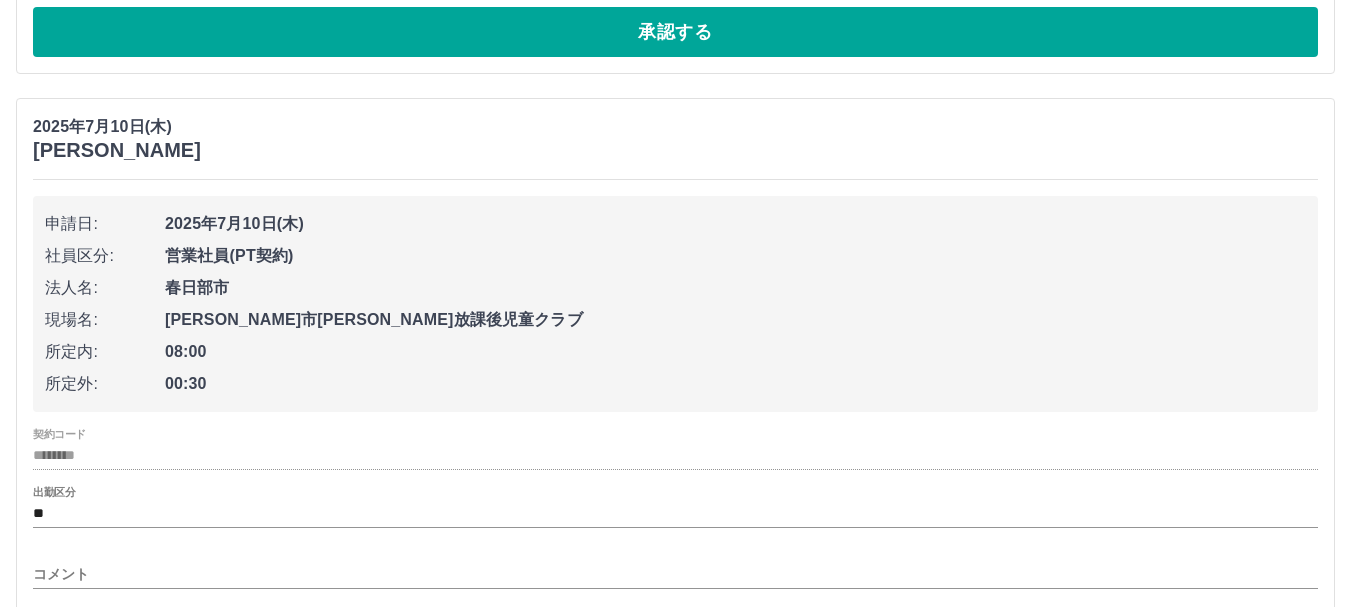 click on "コメント" at bounding box center (675, 574) 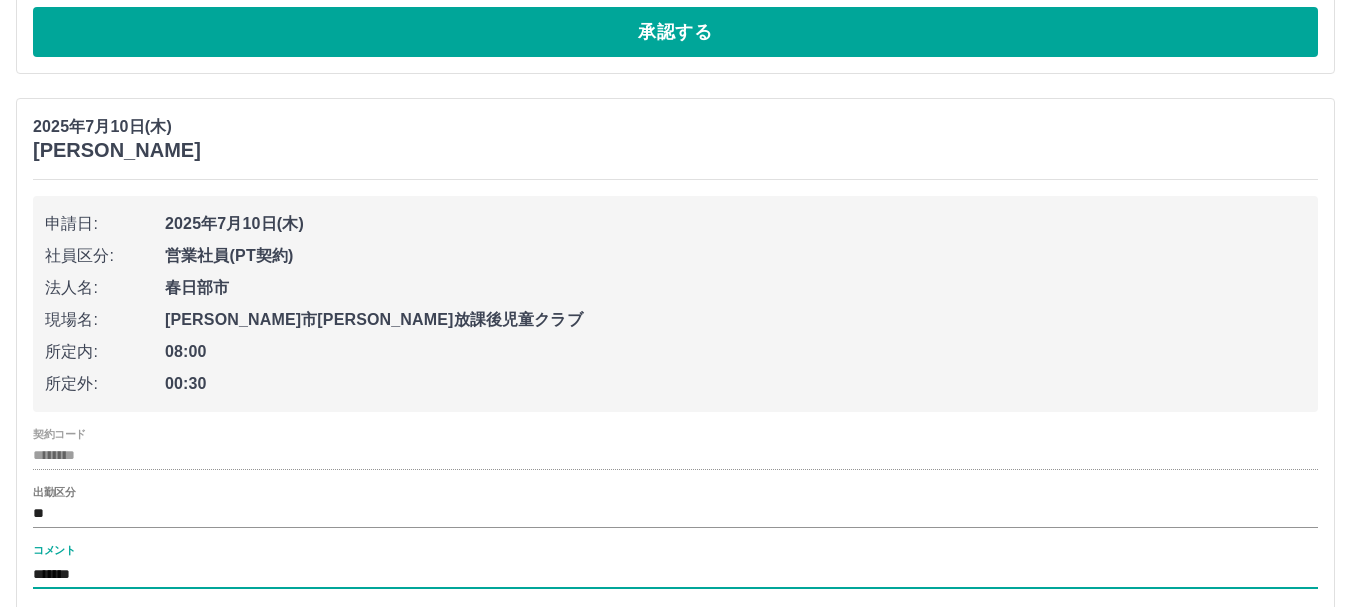 scroll, scrollTop: 2695, scrollLeft: 0, axis: vertical 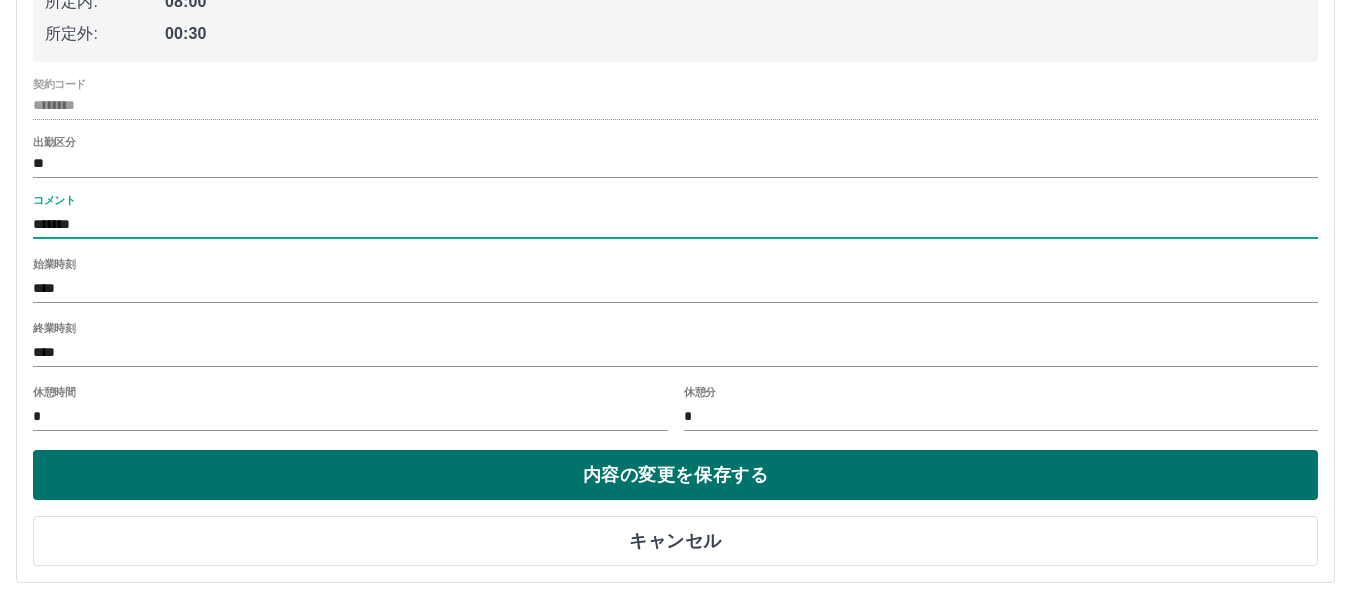 type on "*******" 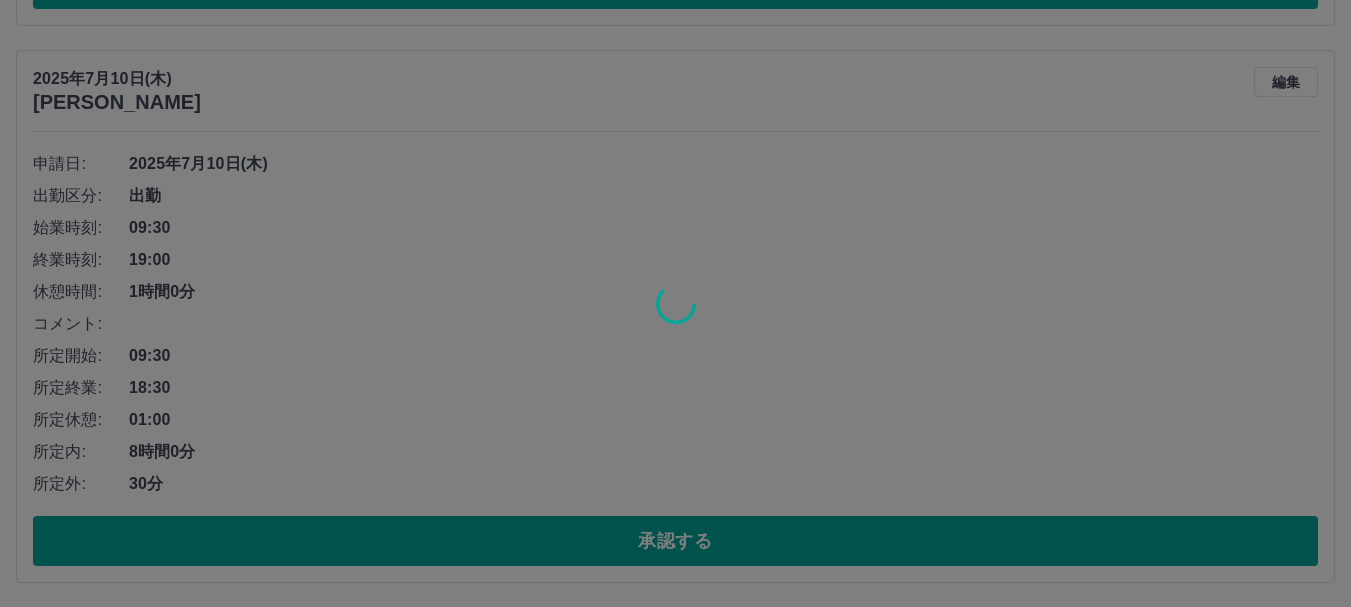 scroll, scrollTop: 2393, scrollLeft: 0, axis: vertical 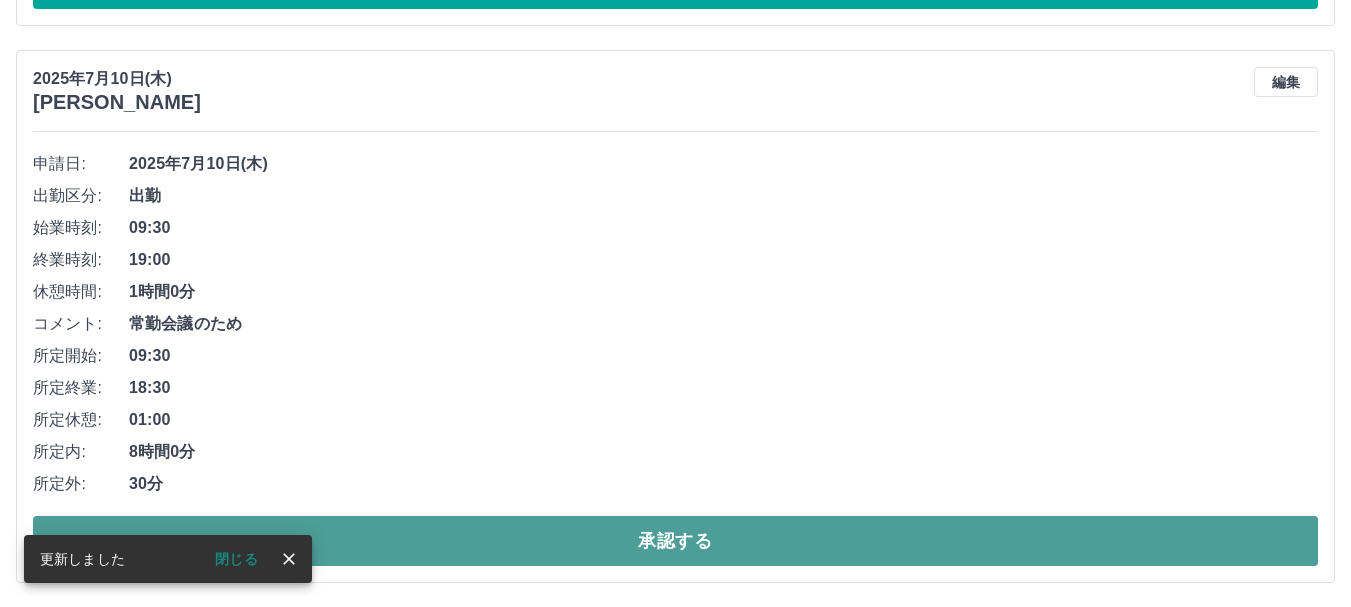 click on "承認する" at bounding box center (675, 541) 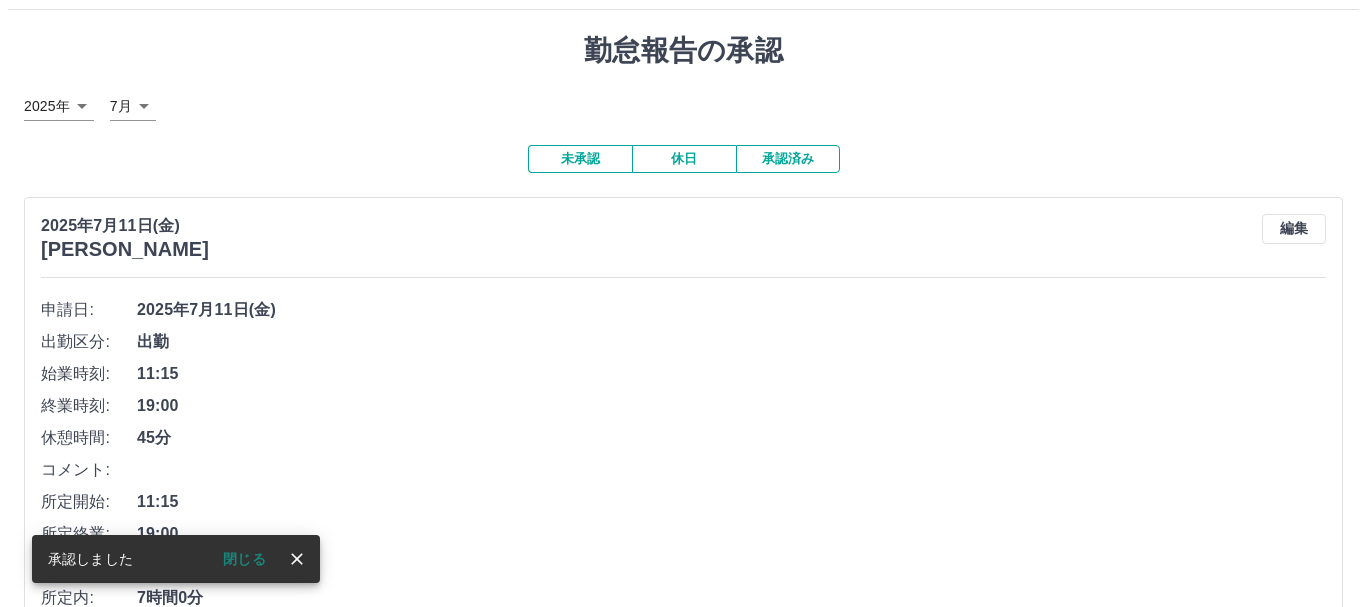 scroll, scrollTop: 0, scrollLeft: 0, axis: both 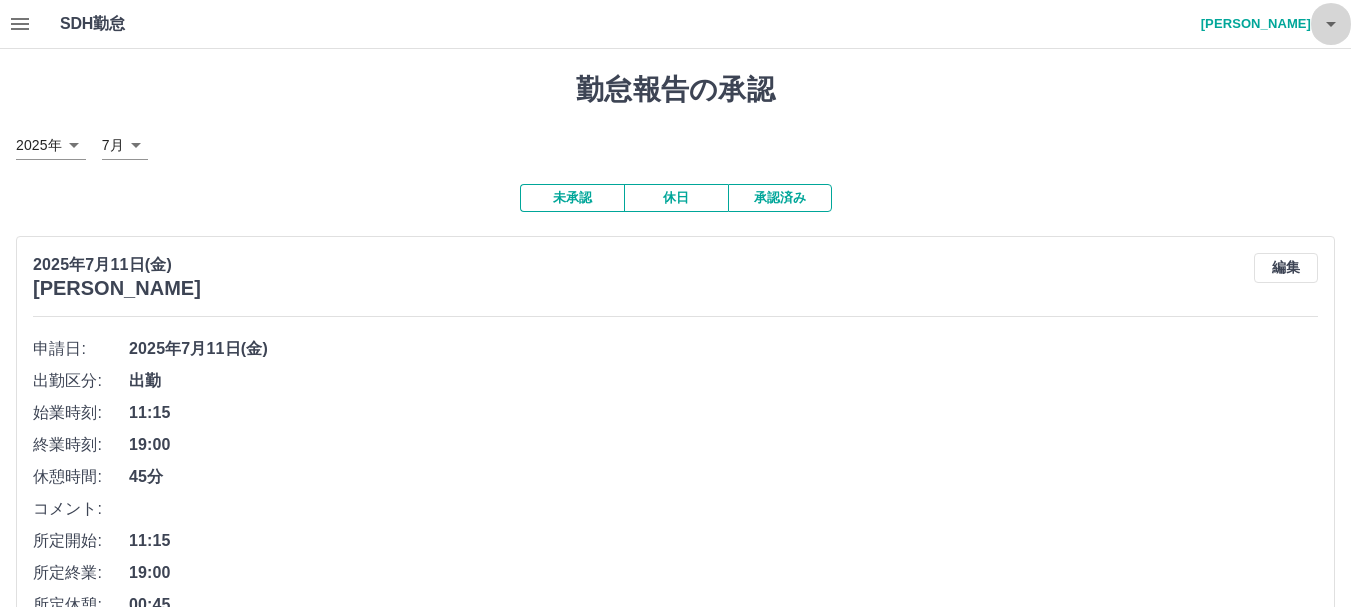 click 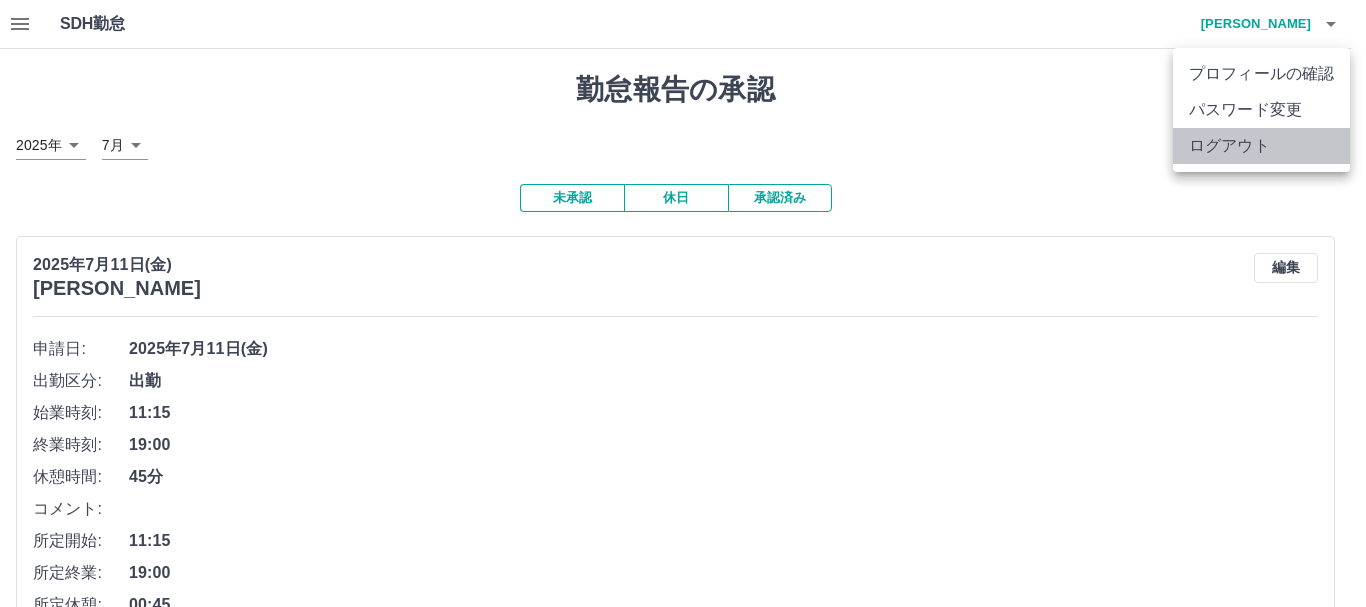 click on "ログアウト" at bounding box center [1261, 146] 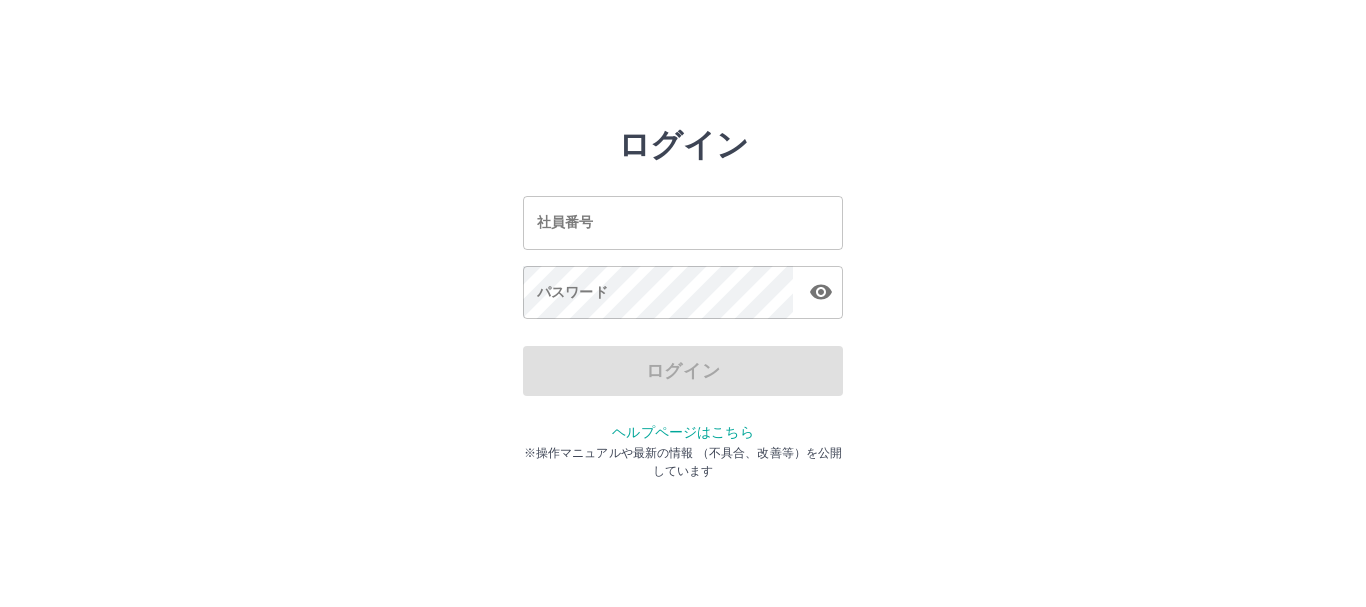 scroll, scrollTop: 0, scrollLeft: 0, axis: both 